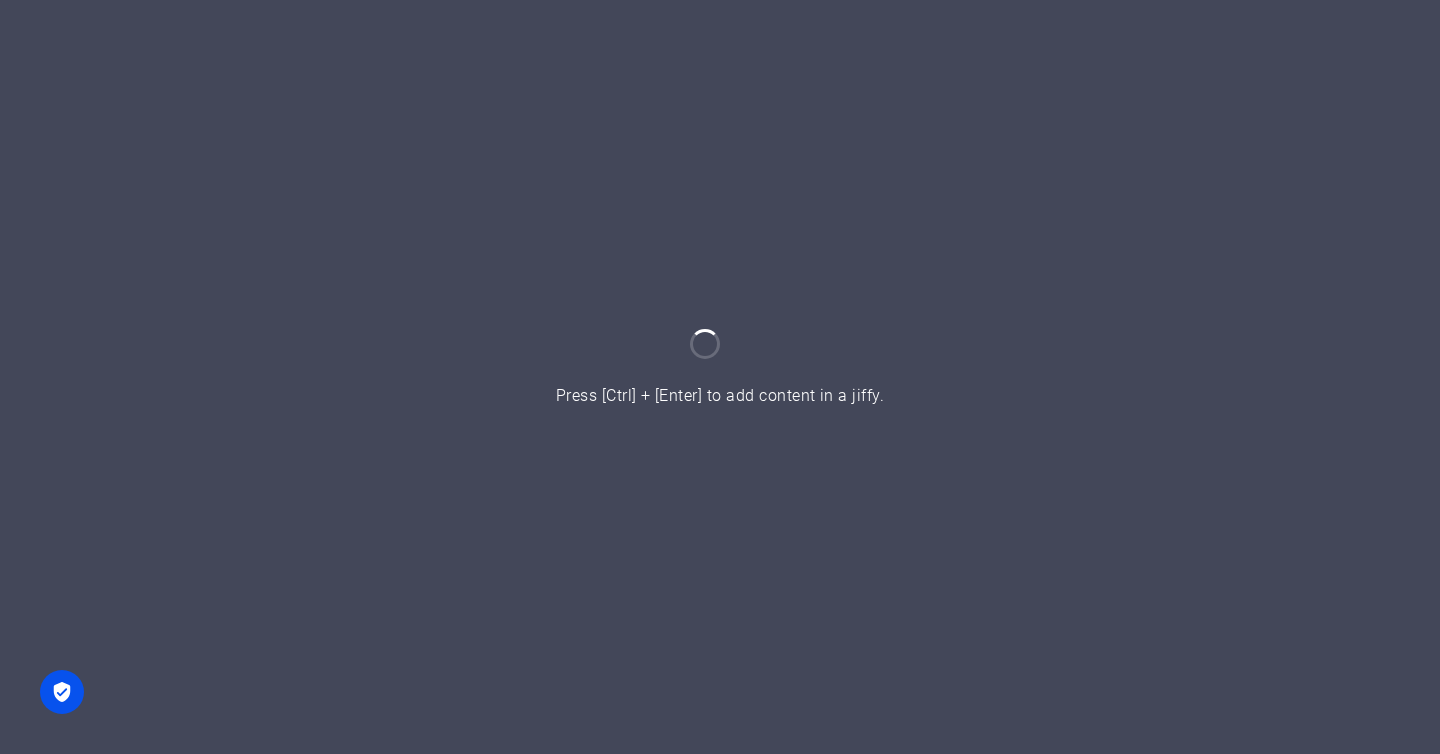 scroll, scrollTop: 0, scrollLeft: 0, axis: both 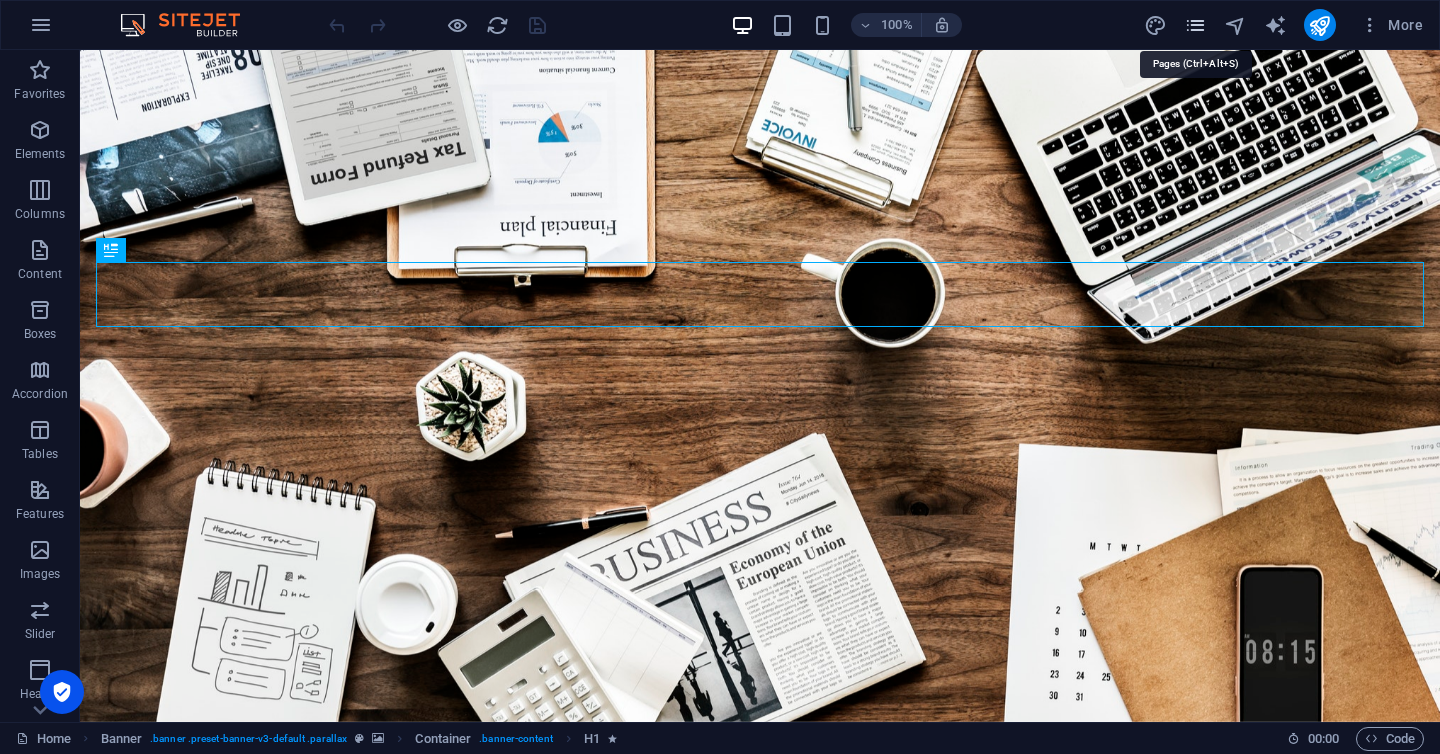 click at bounding box center [1195, 25] 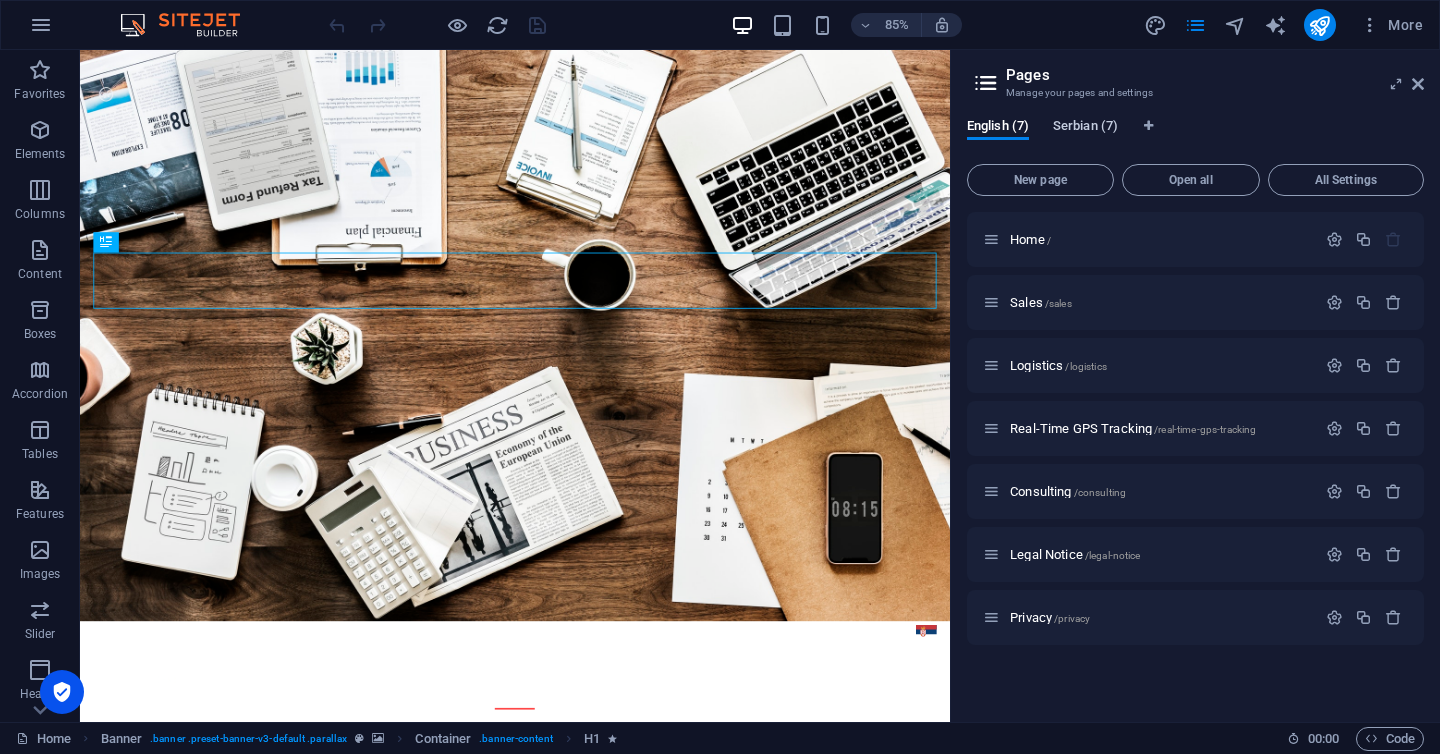 click on "Serbian (7)" at bounding box center (1085, 128) 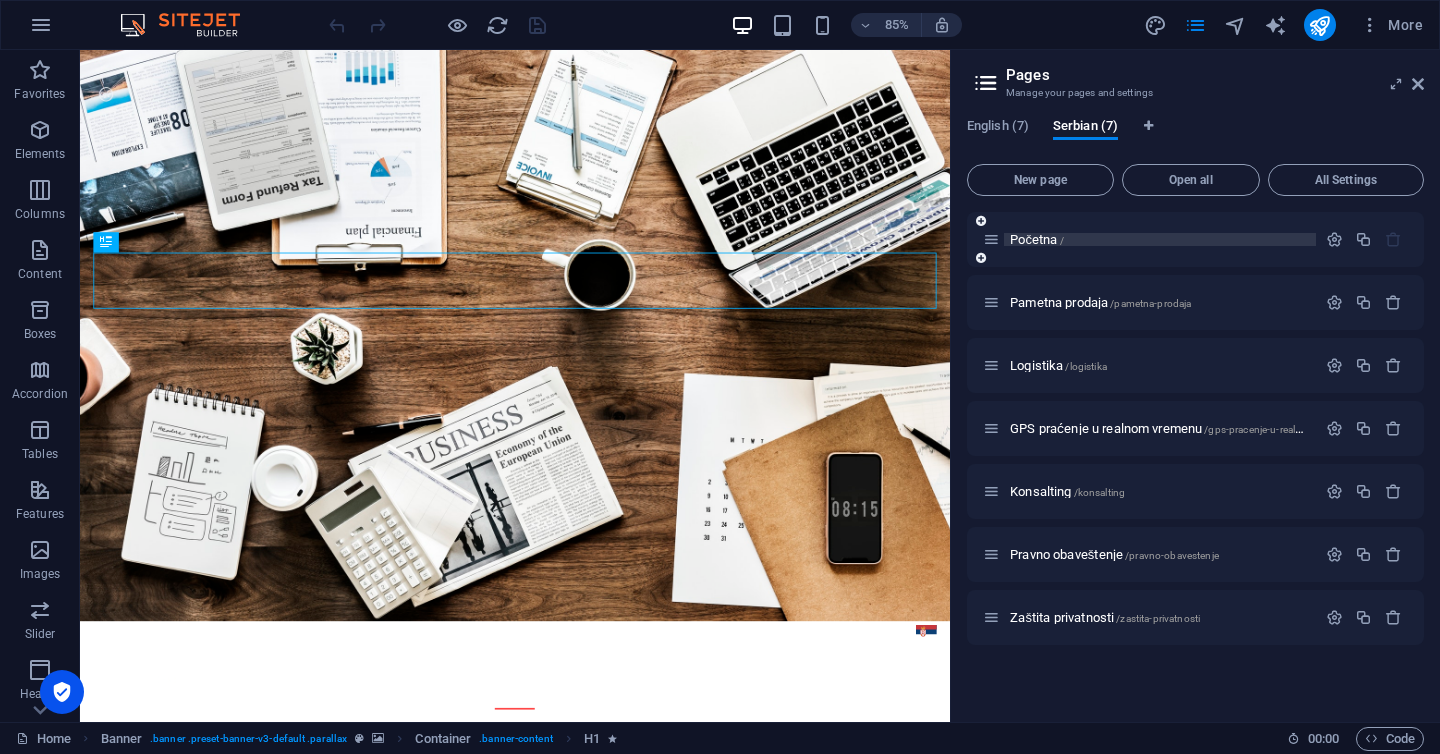 click on "Početna /" at bounding box center (1037, 239) 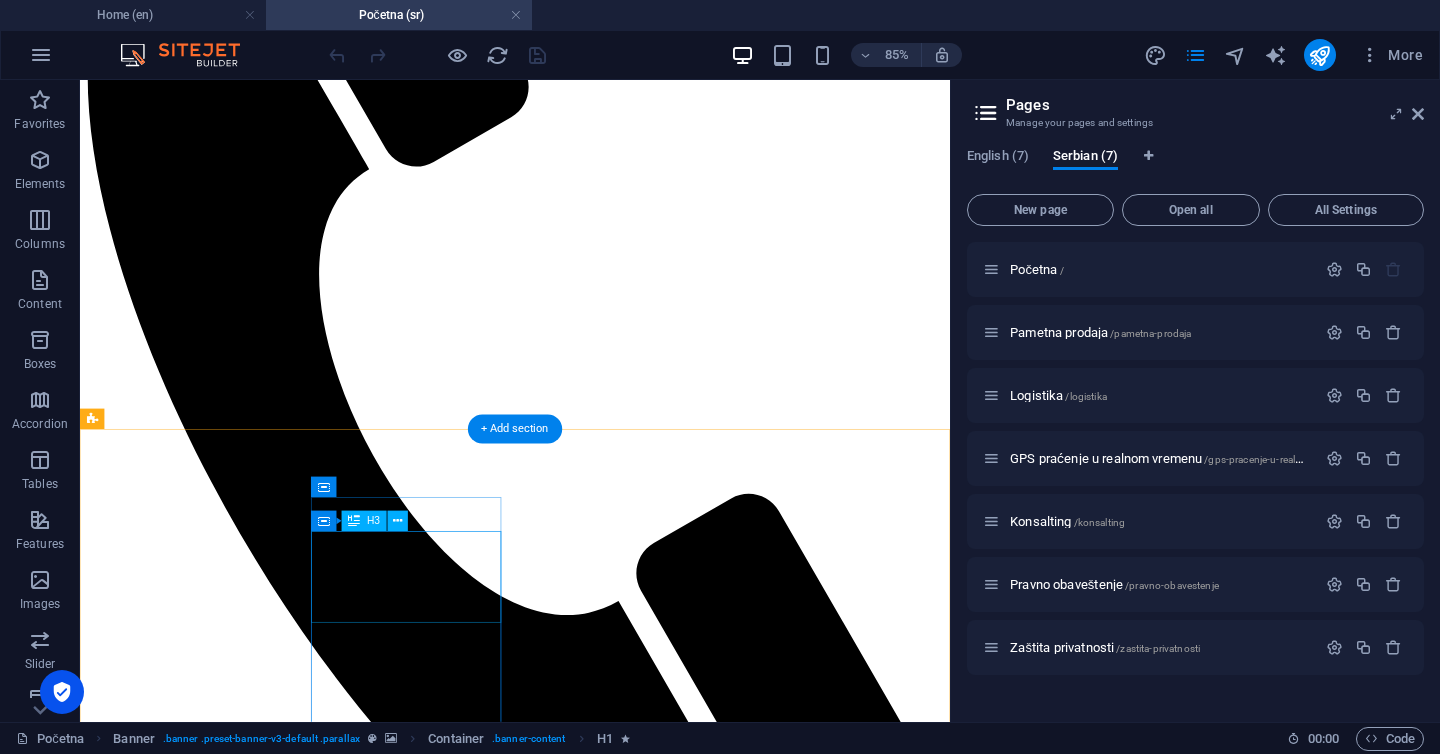 scroll, scrollTop: 1358, scrollLeft: 0, axis: vertical 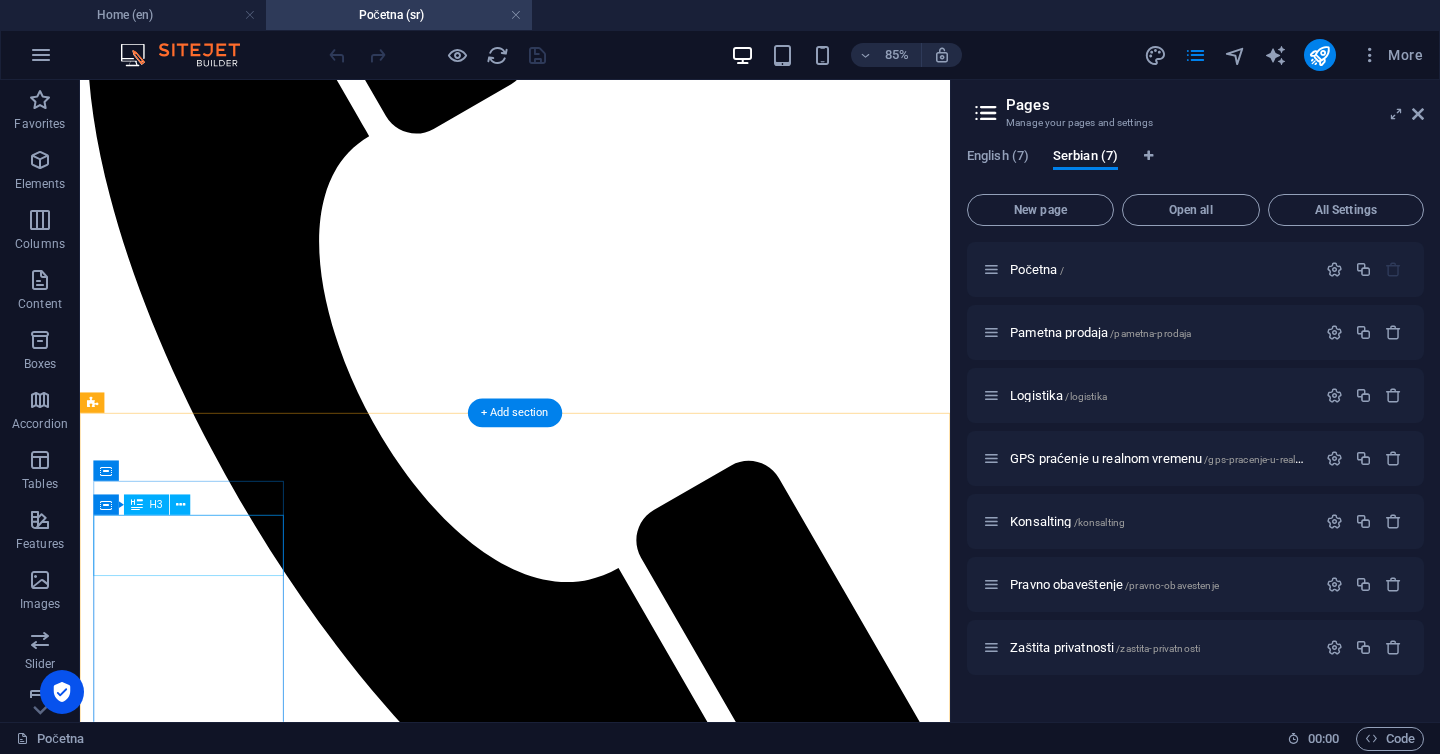 click on "p [PERSON_NAME] prodaja" at bounding box center [592, 3938] 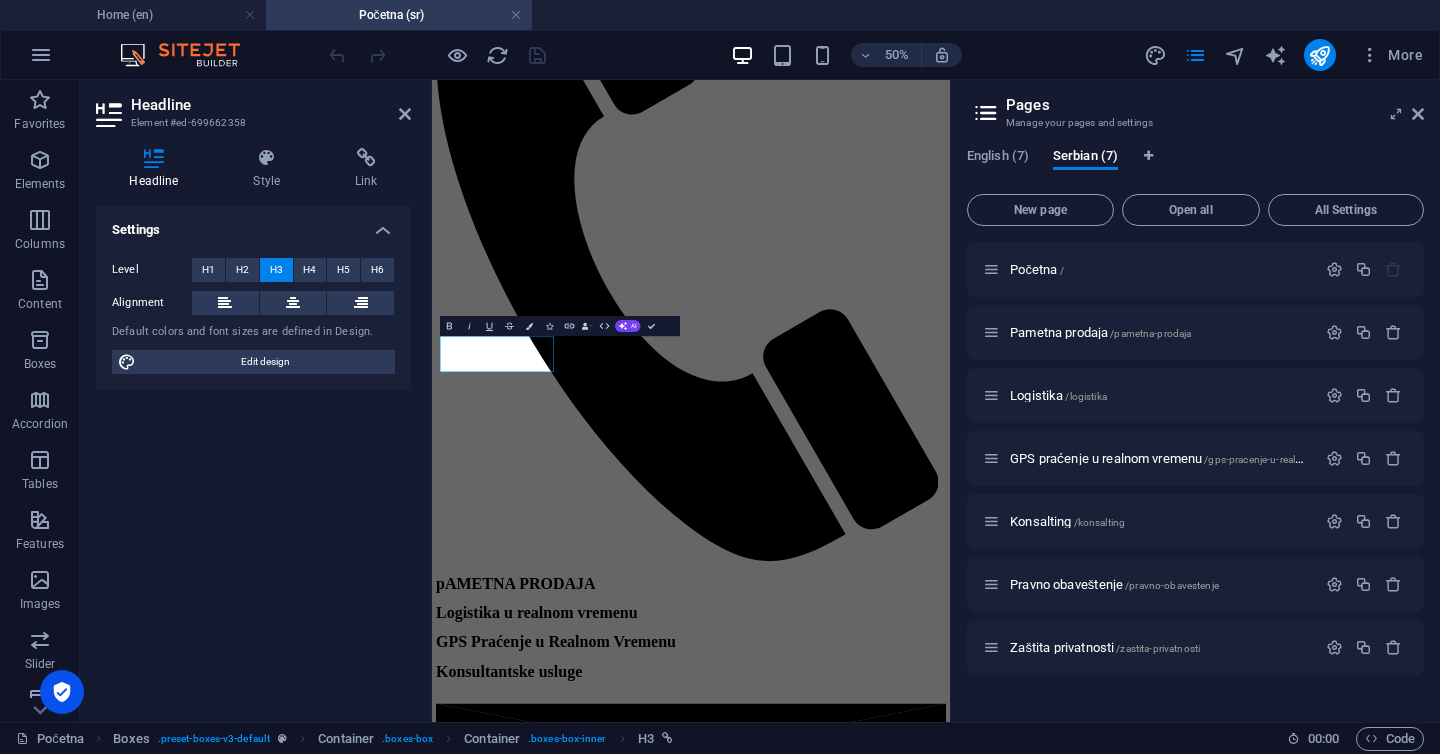 scroll, scrollTop: 1886, scrollLeft: 0, axis: vertical 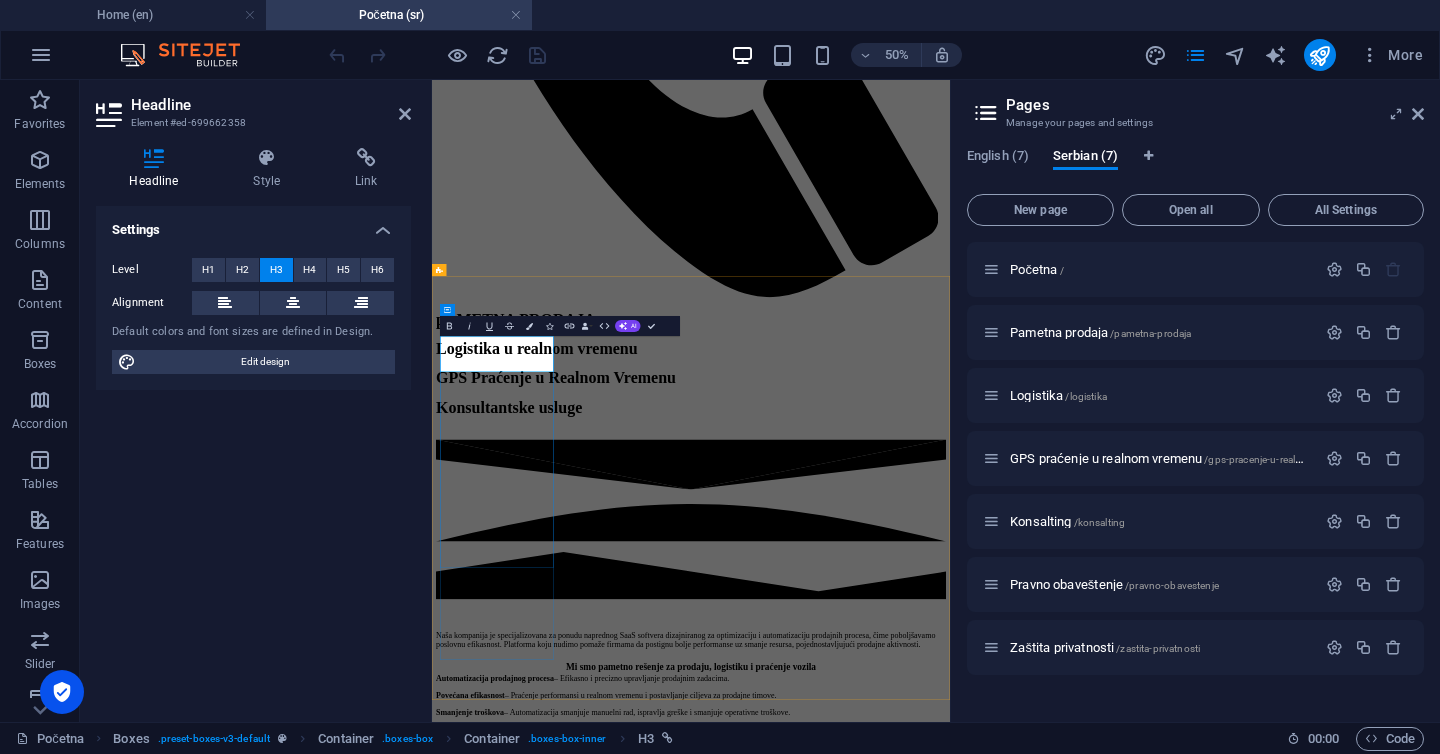 click on "p [PERSON_NAME] prodaja" at bounding box center (556, 3439) 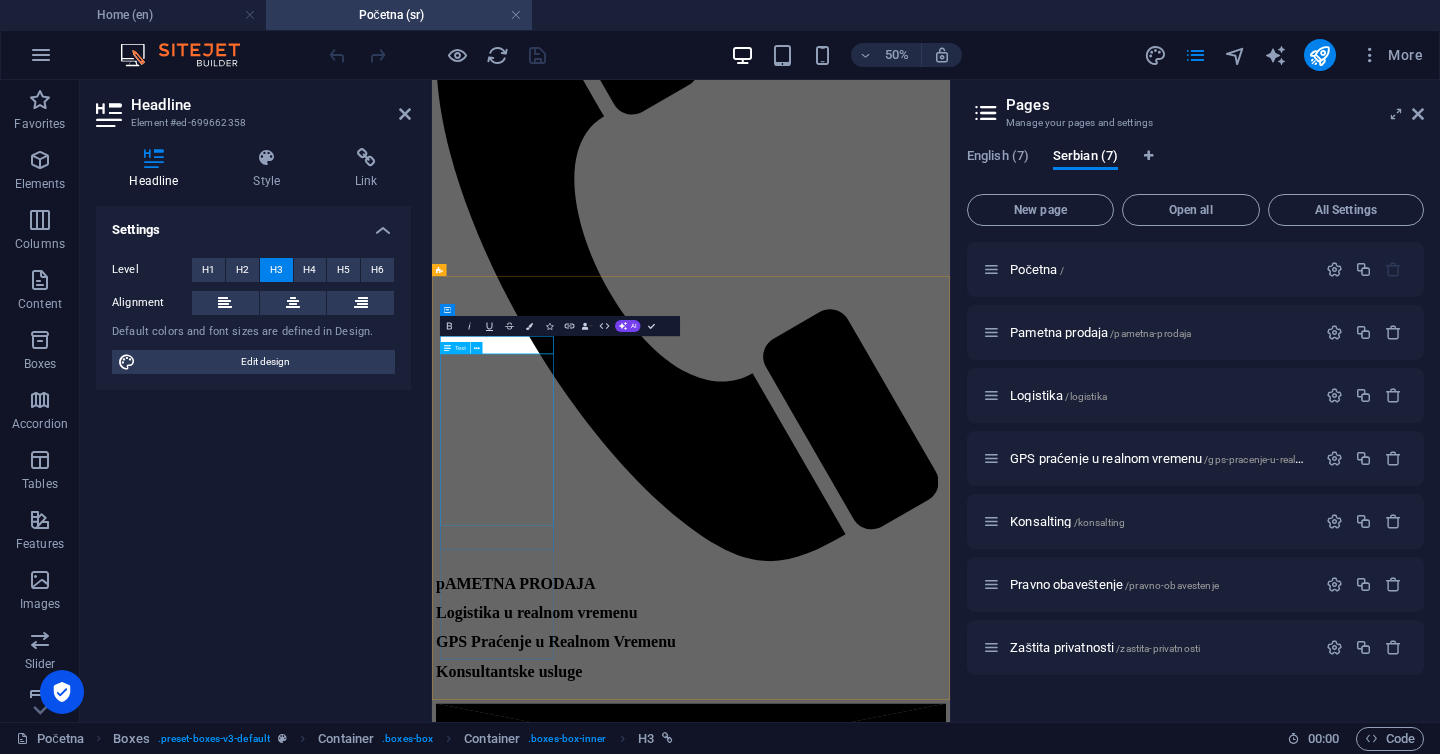 type 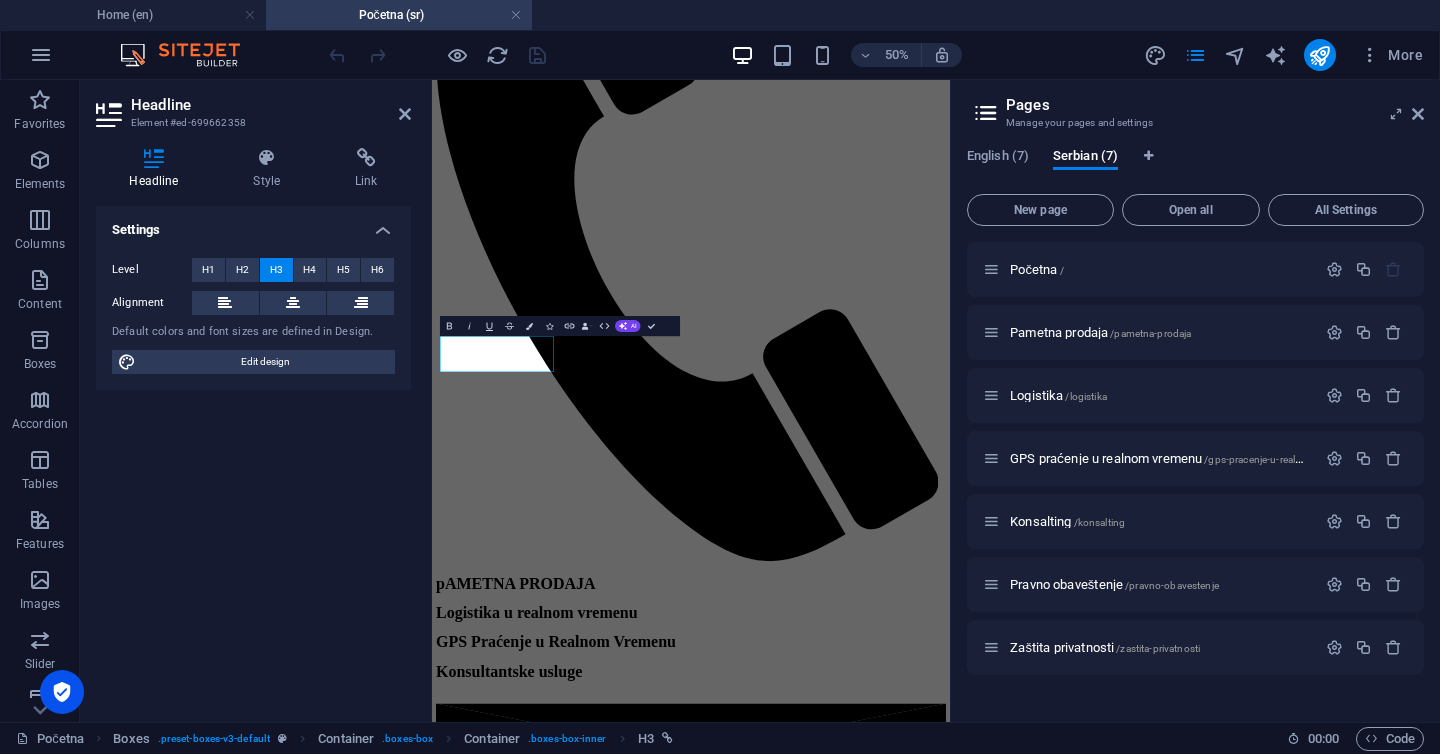 click on "50% More" at bounding box center (878, 55) 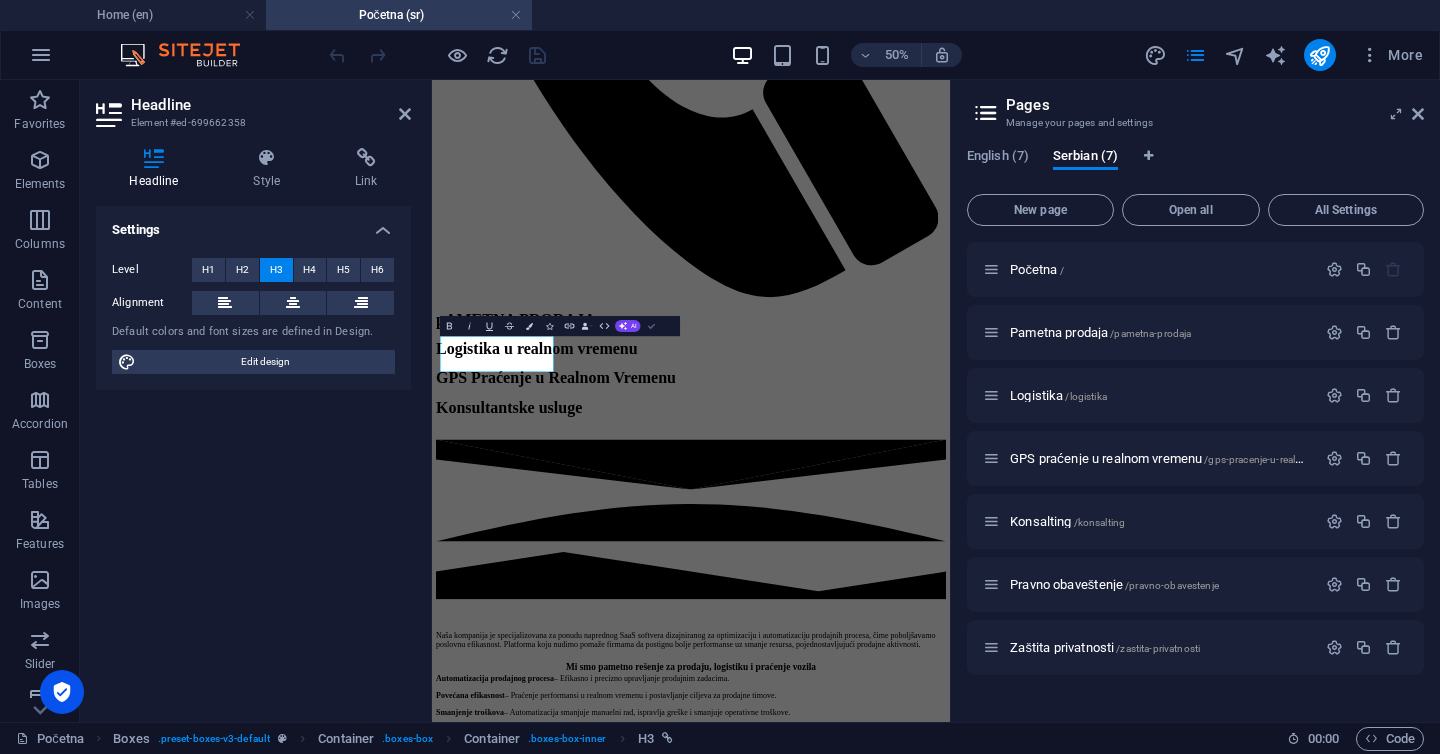 scroll, scrollTop: 1358, scrollLeft: 0, axis: vertical 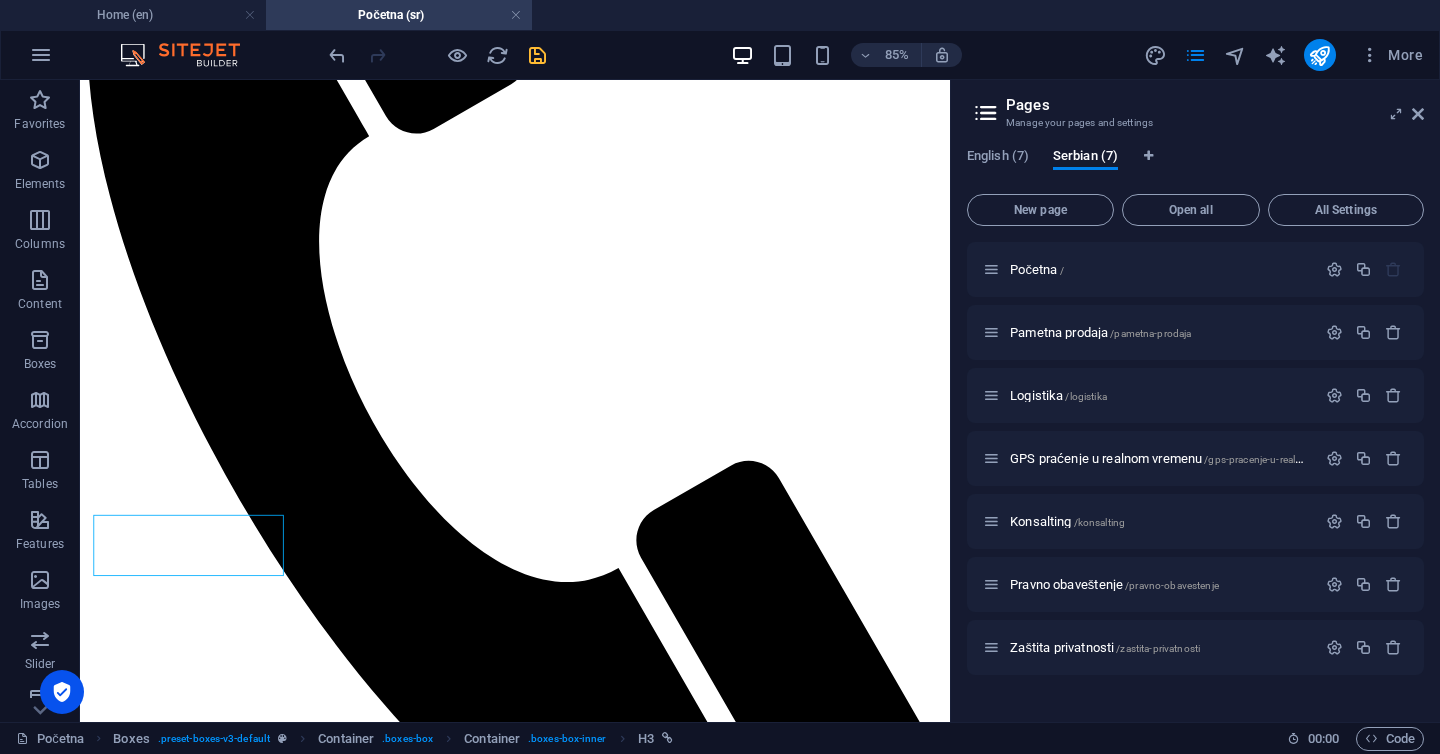 click at bounding box center [537, 55] 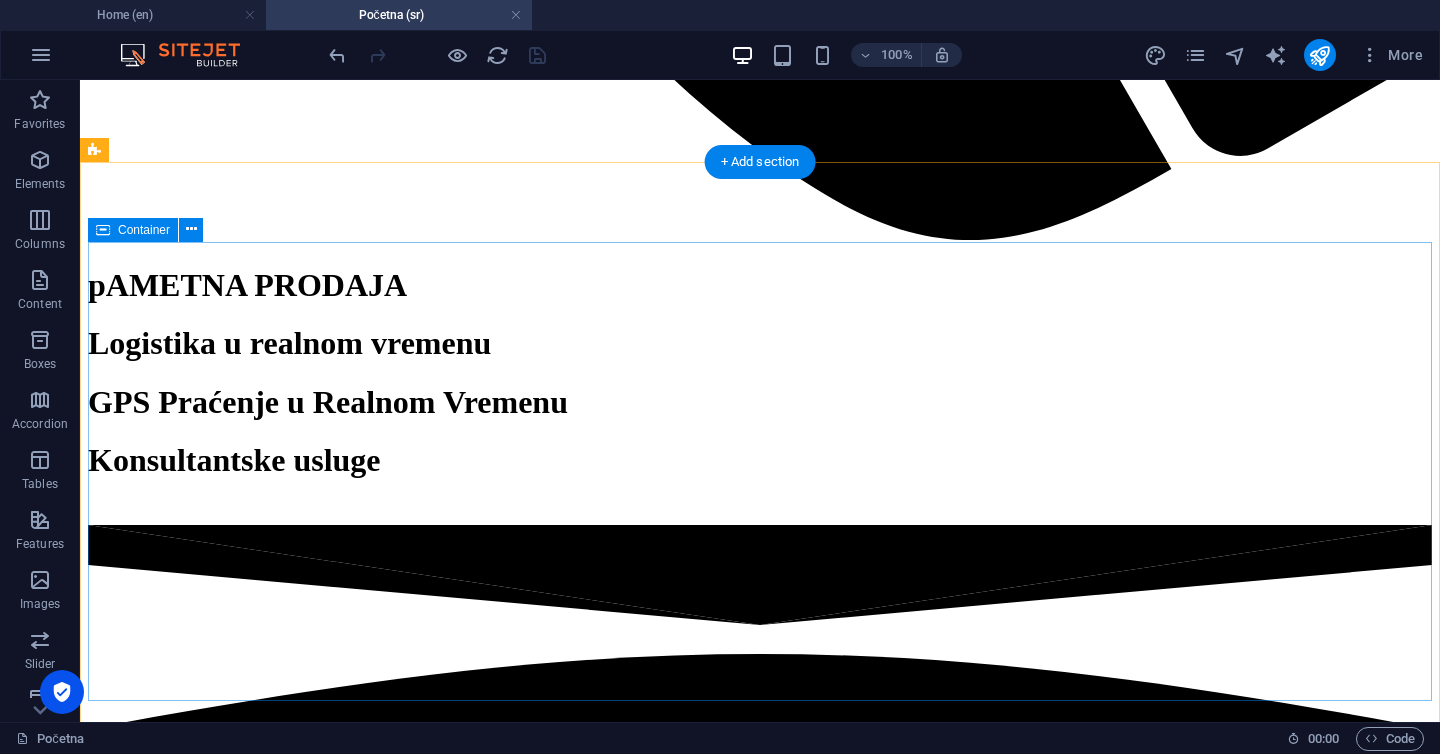 scroll, scrollTop: 2470, scrollLeft: 0, axis: vertical 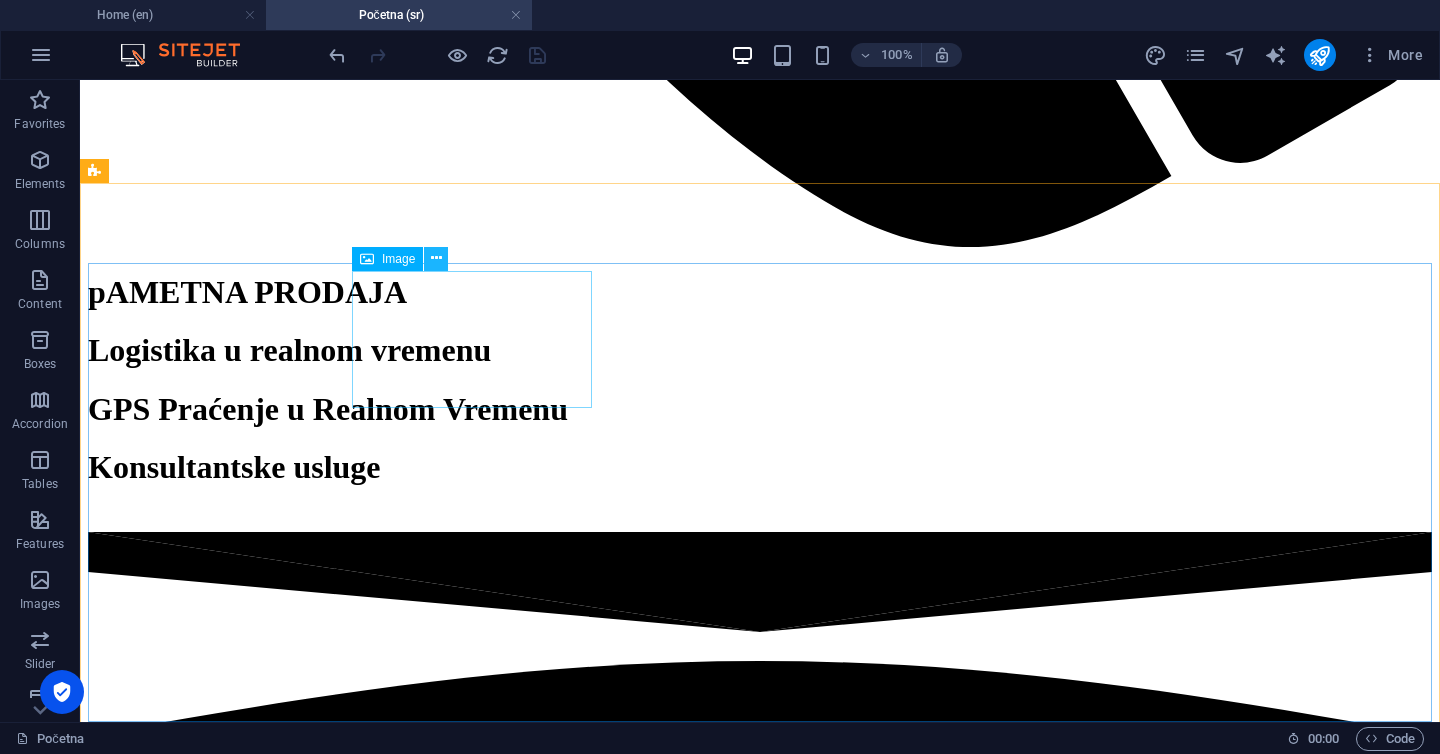 click at bounding box center [436, 258] 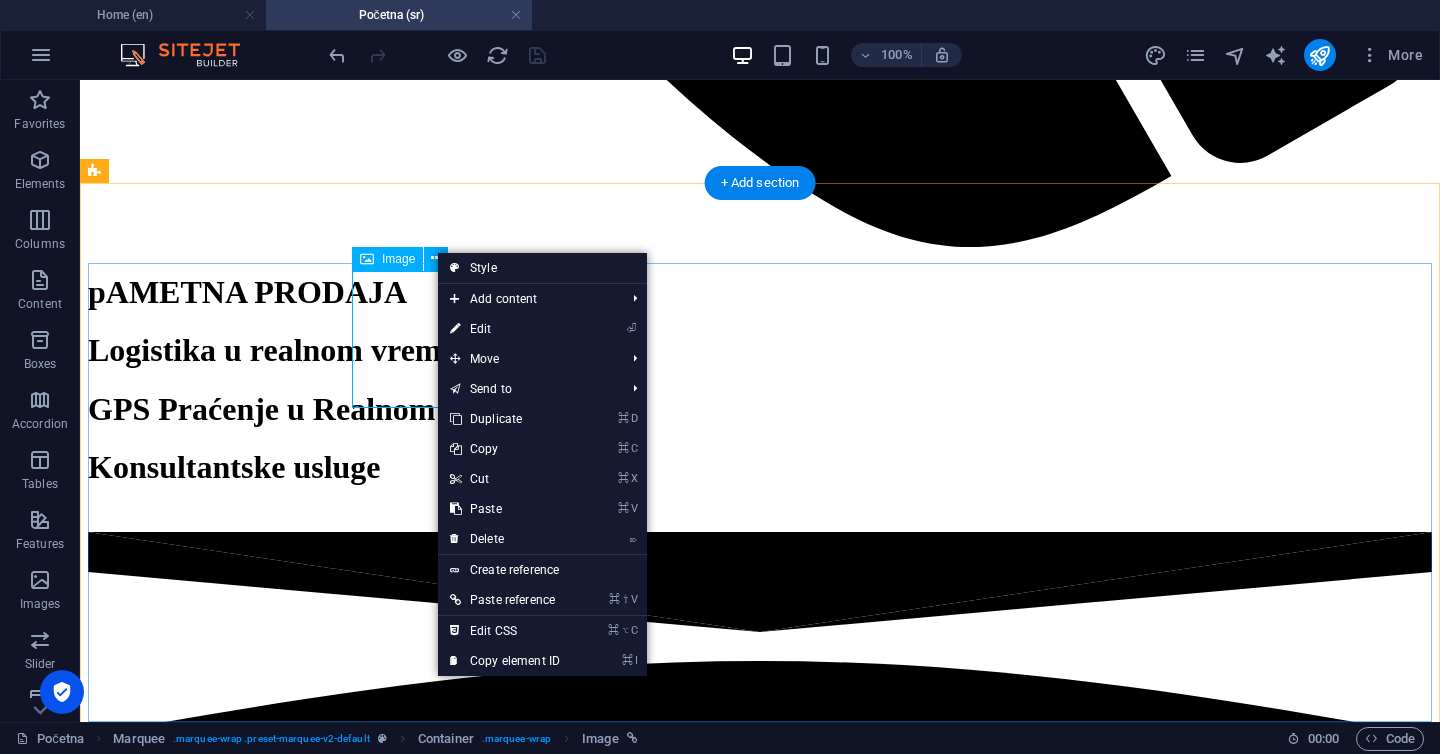 click at bounding box center [760, 8936] 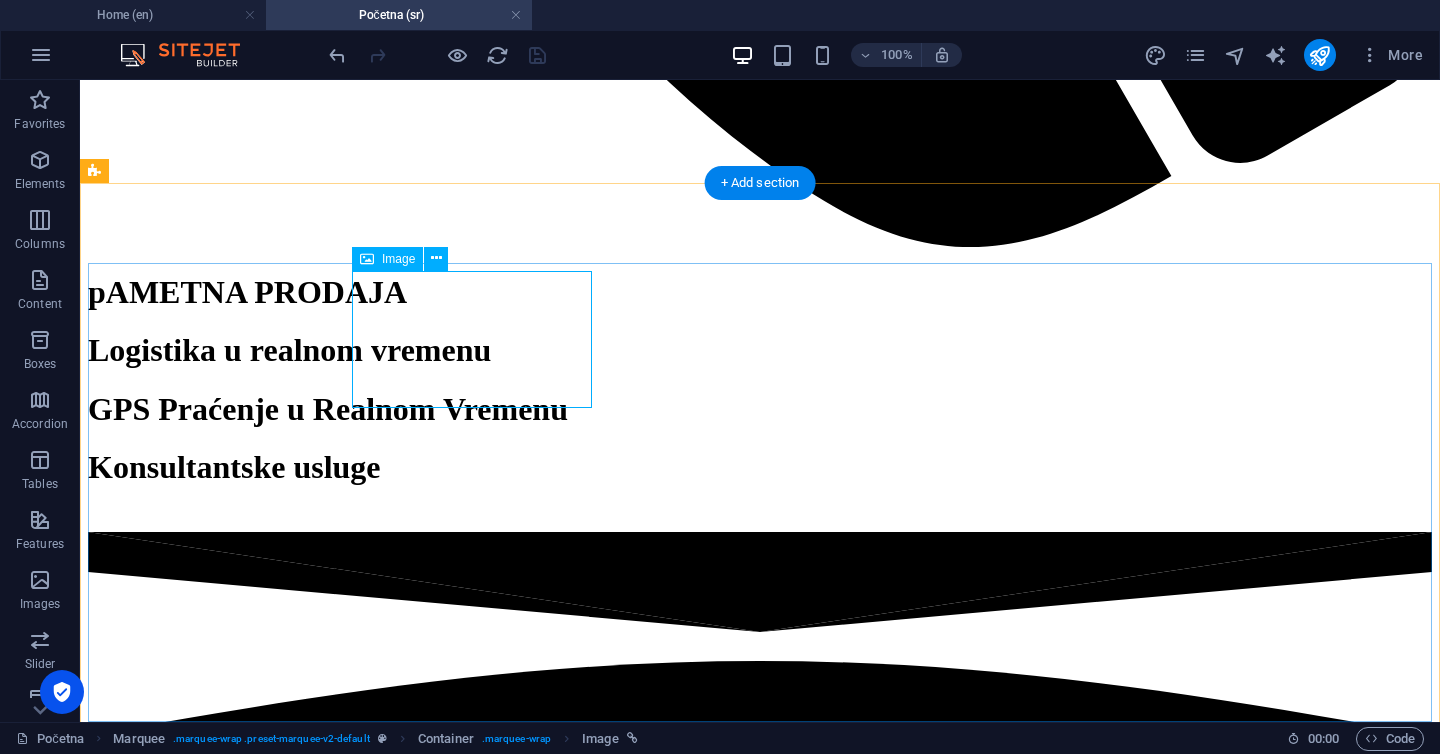 click at bounding box center [760, 8936] 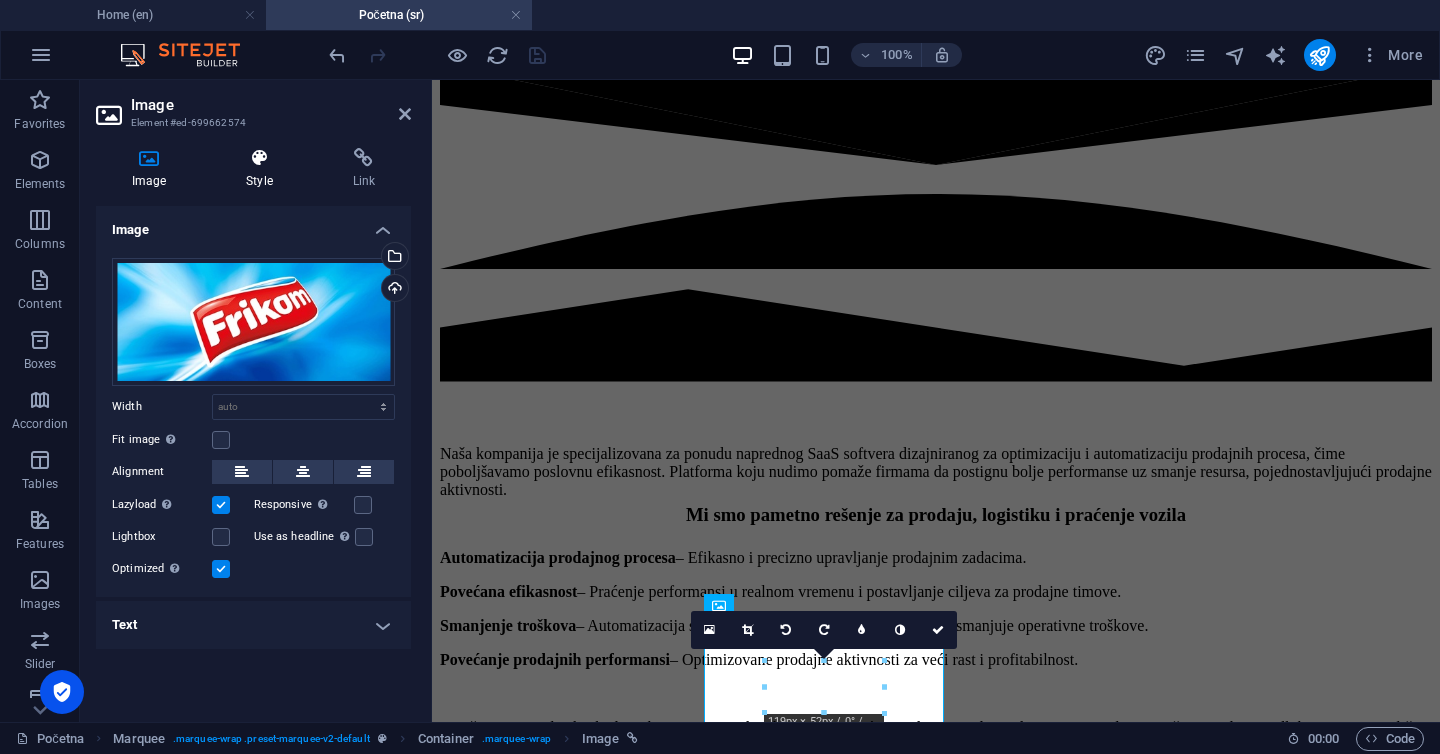 click on "Style" at bounding box center (263, 169) 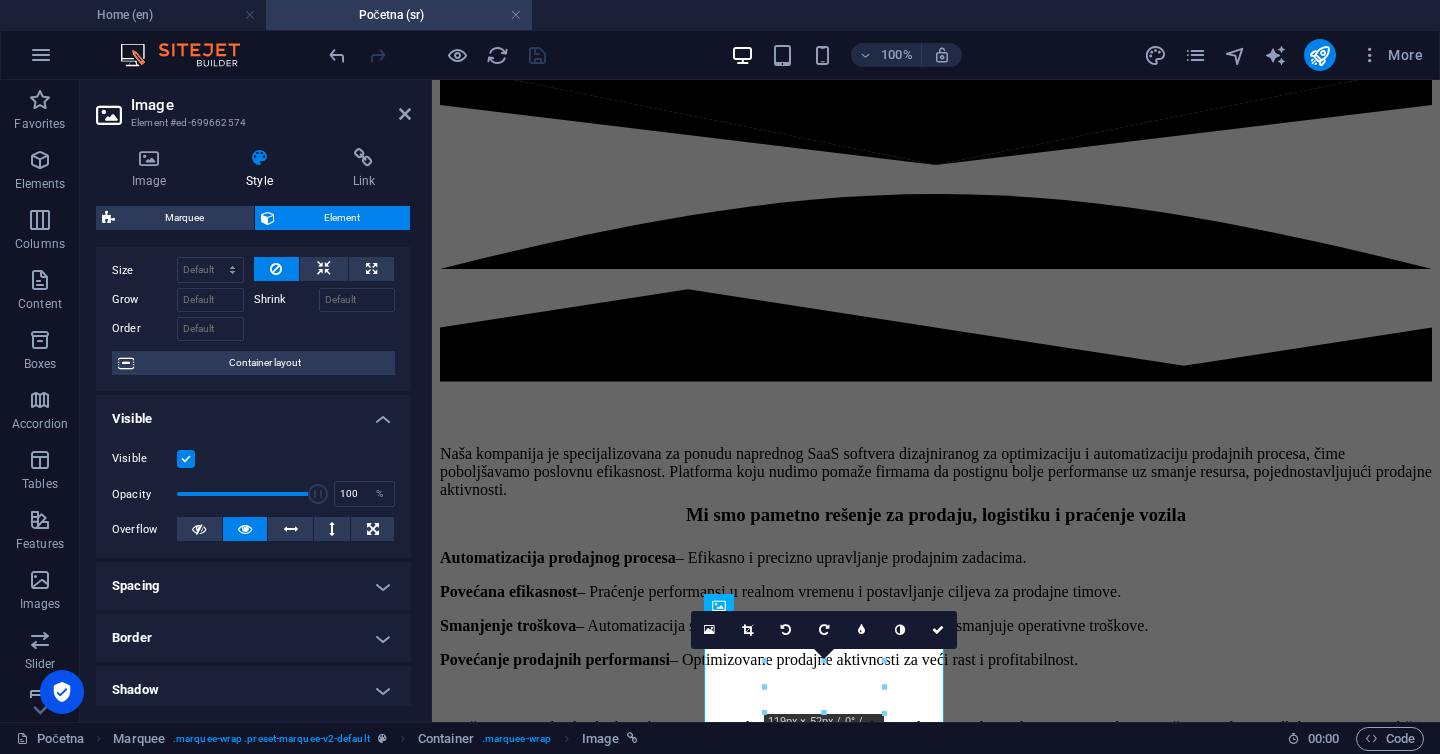 scroll, scrollTop: 67, scrollLeft: 0, axis: vertical 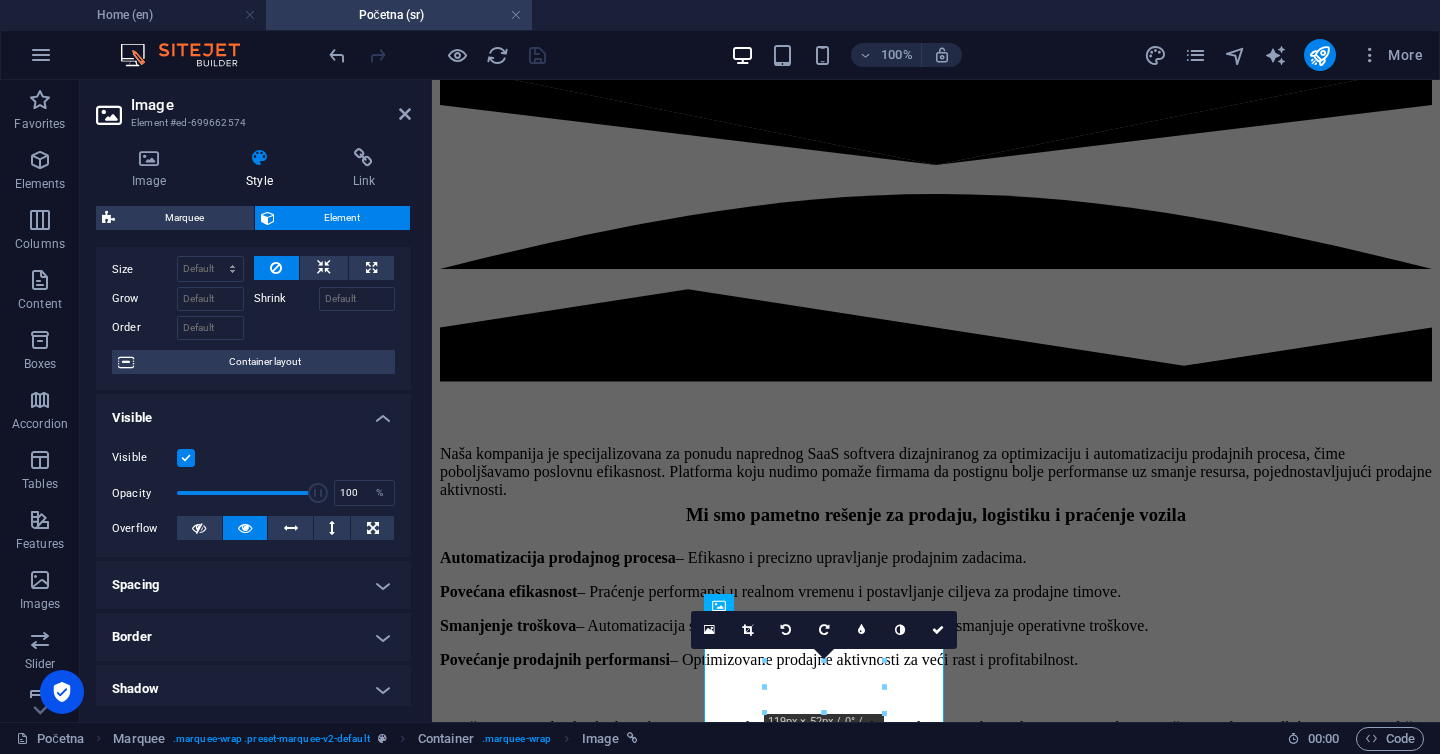 click at bounding box center [186, 458] 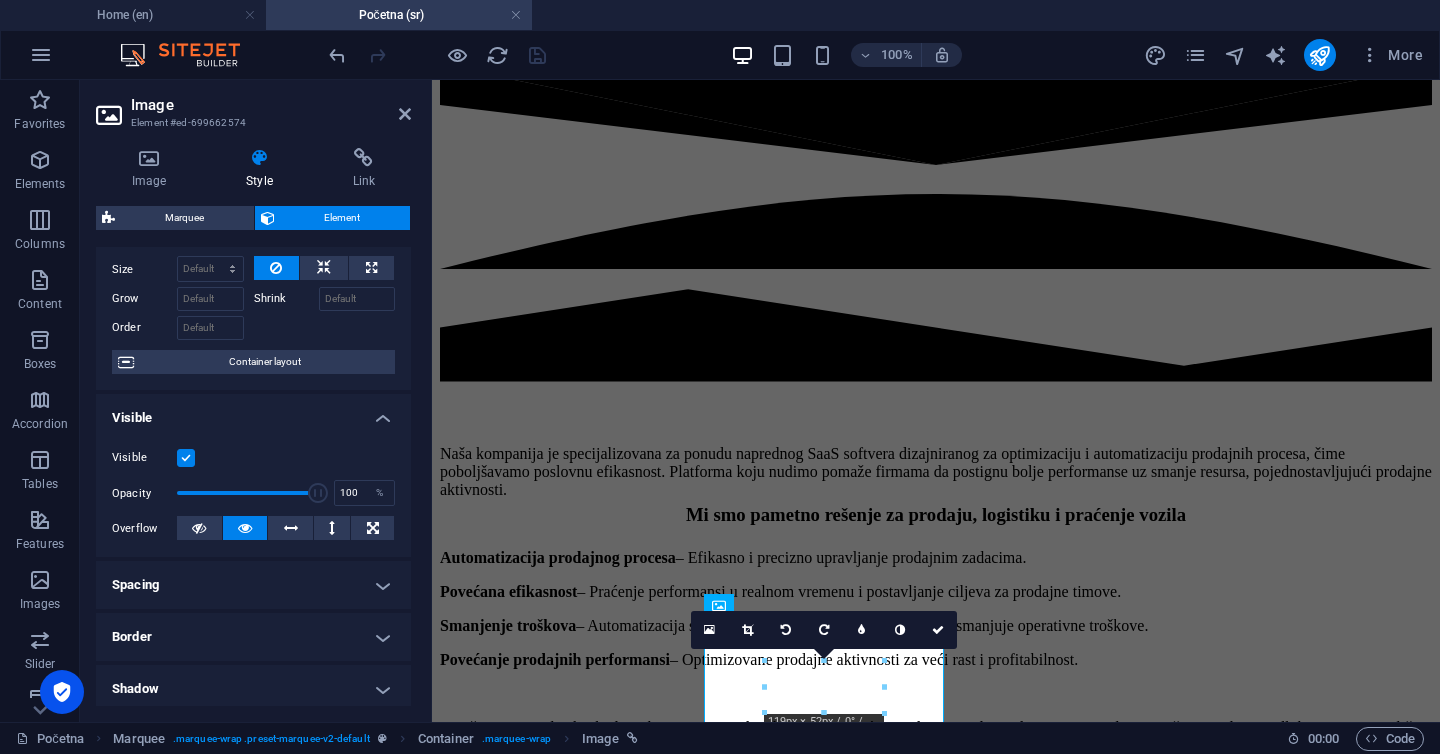 click on "Visible" at bounding box center [0, 0] 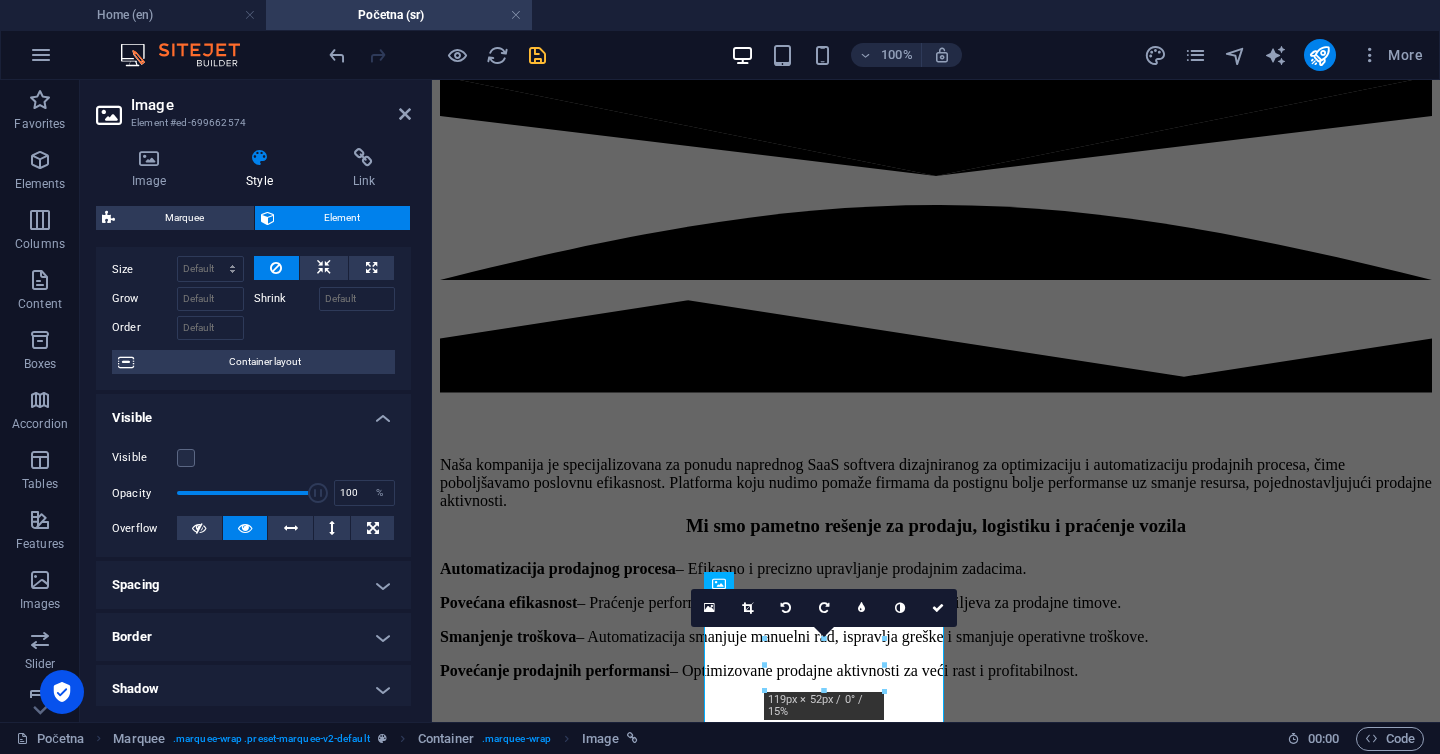 click at bounding box center (537, 55) 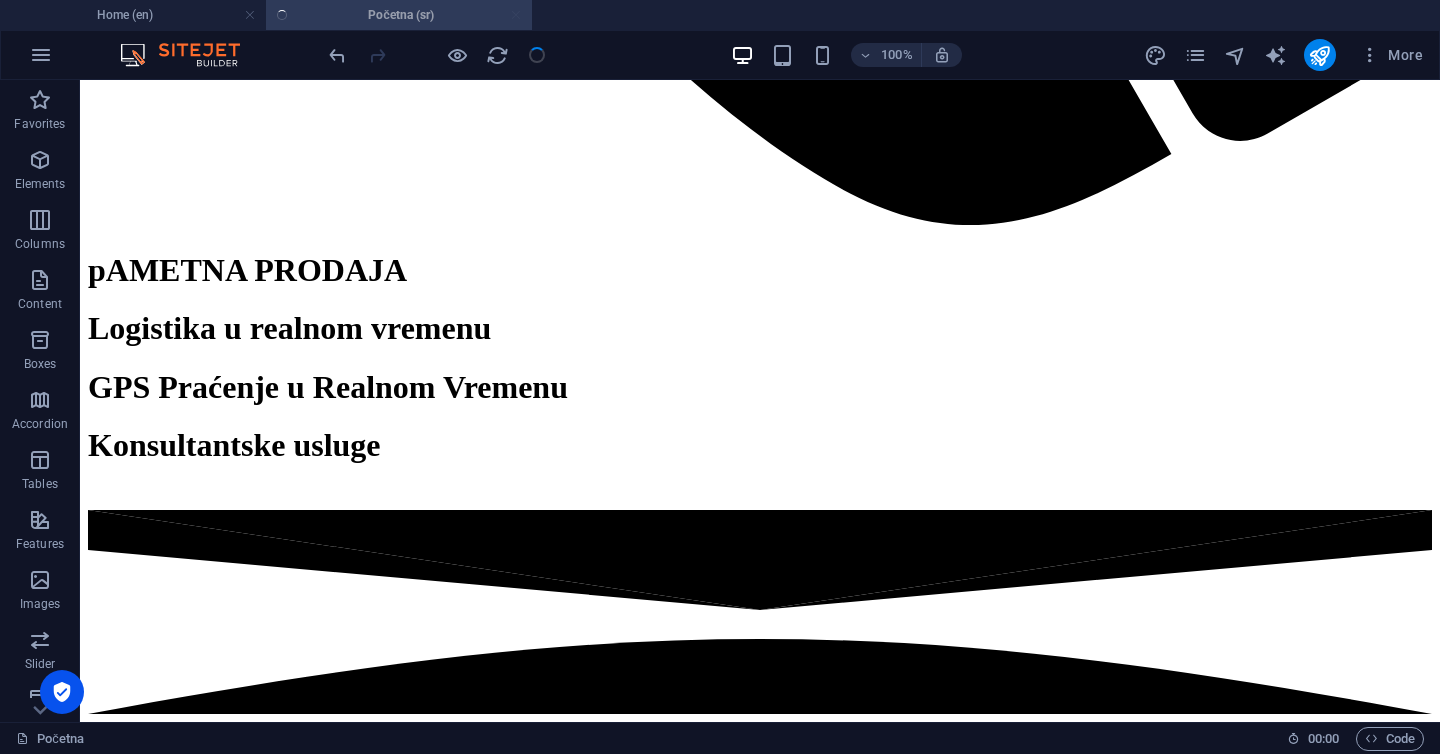 scroll, scrollTop: 2353, scrollLeft: 0, axis: vertical 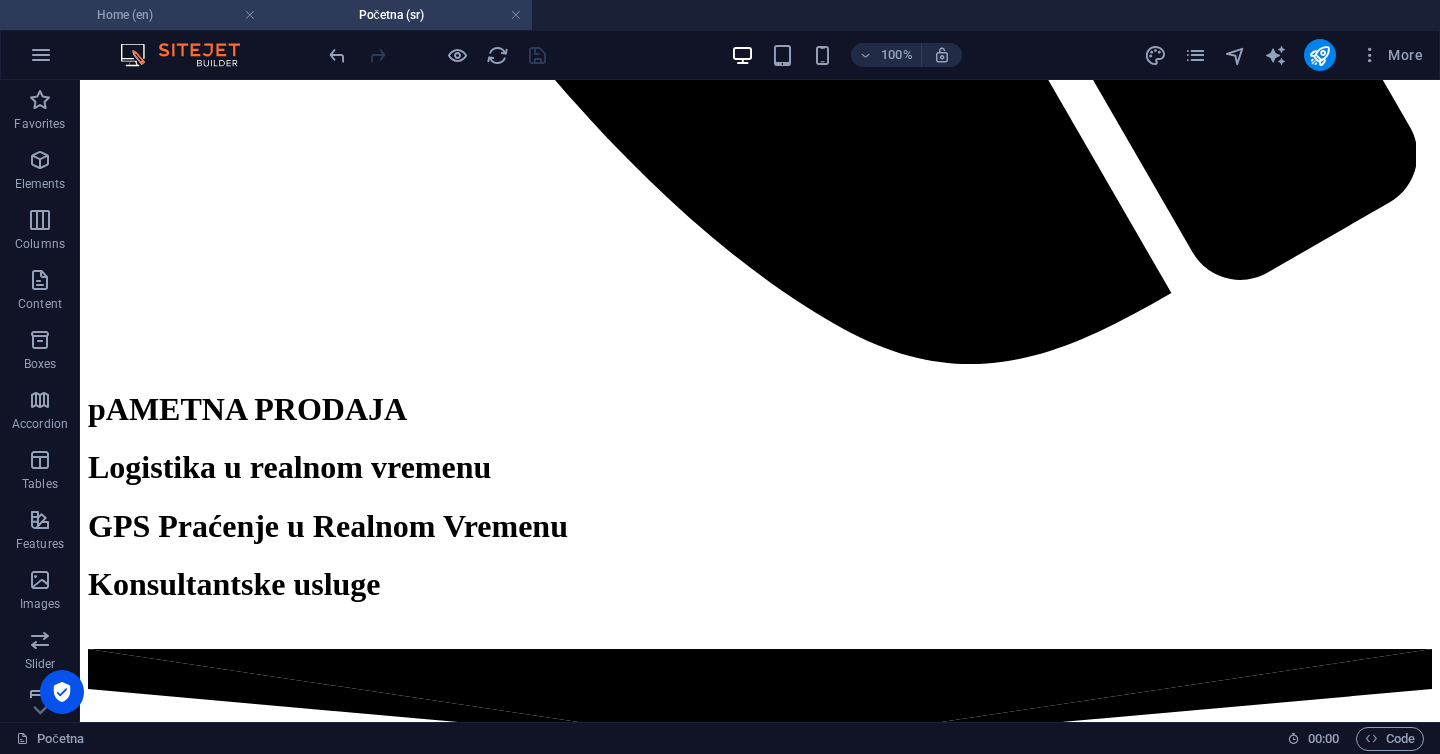 click on "Home (en)" at bounding box center (133, 15) 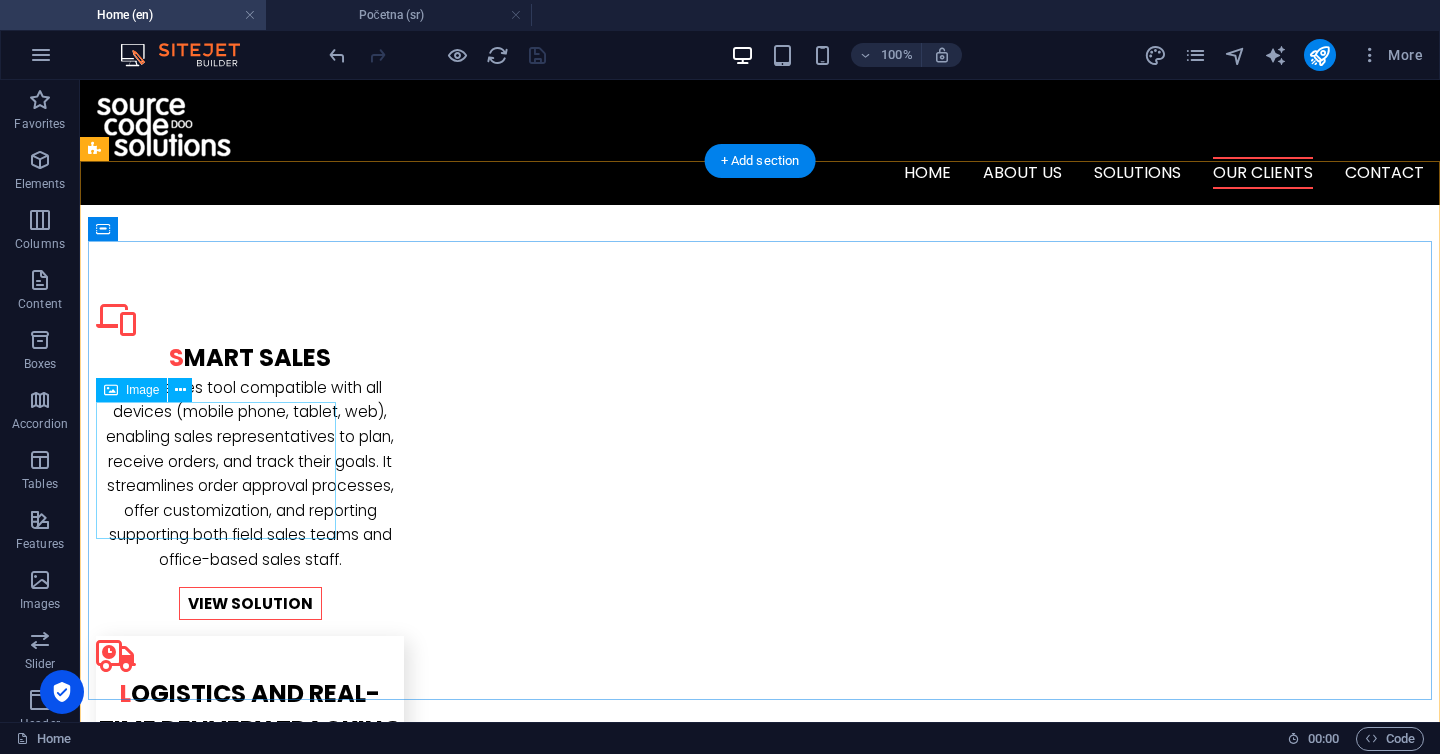 scroll, scrollTop: 2342, scrollLeft: 0, axis: vertical 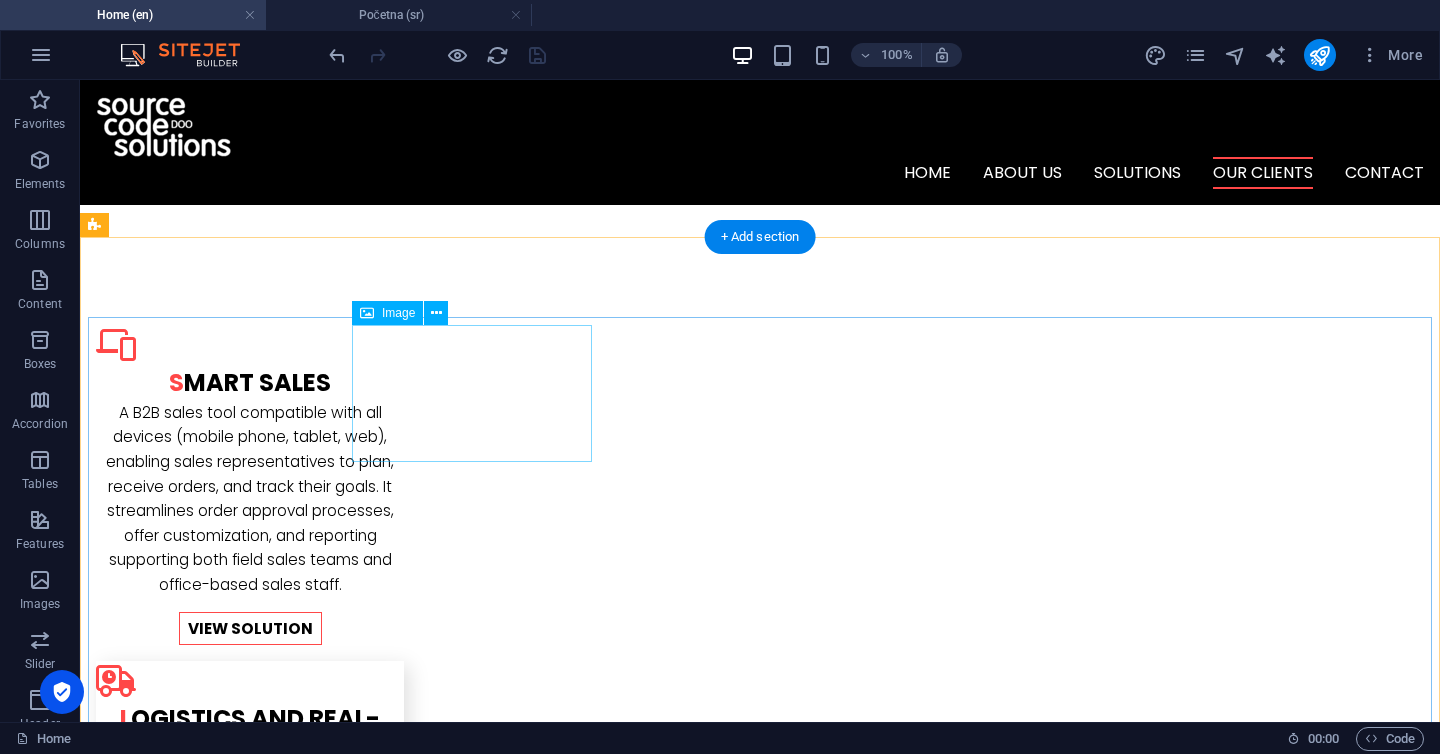 click at bounding box center [216, 3138] 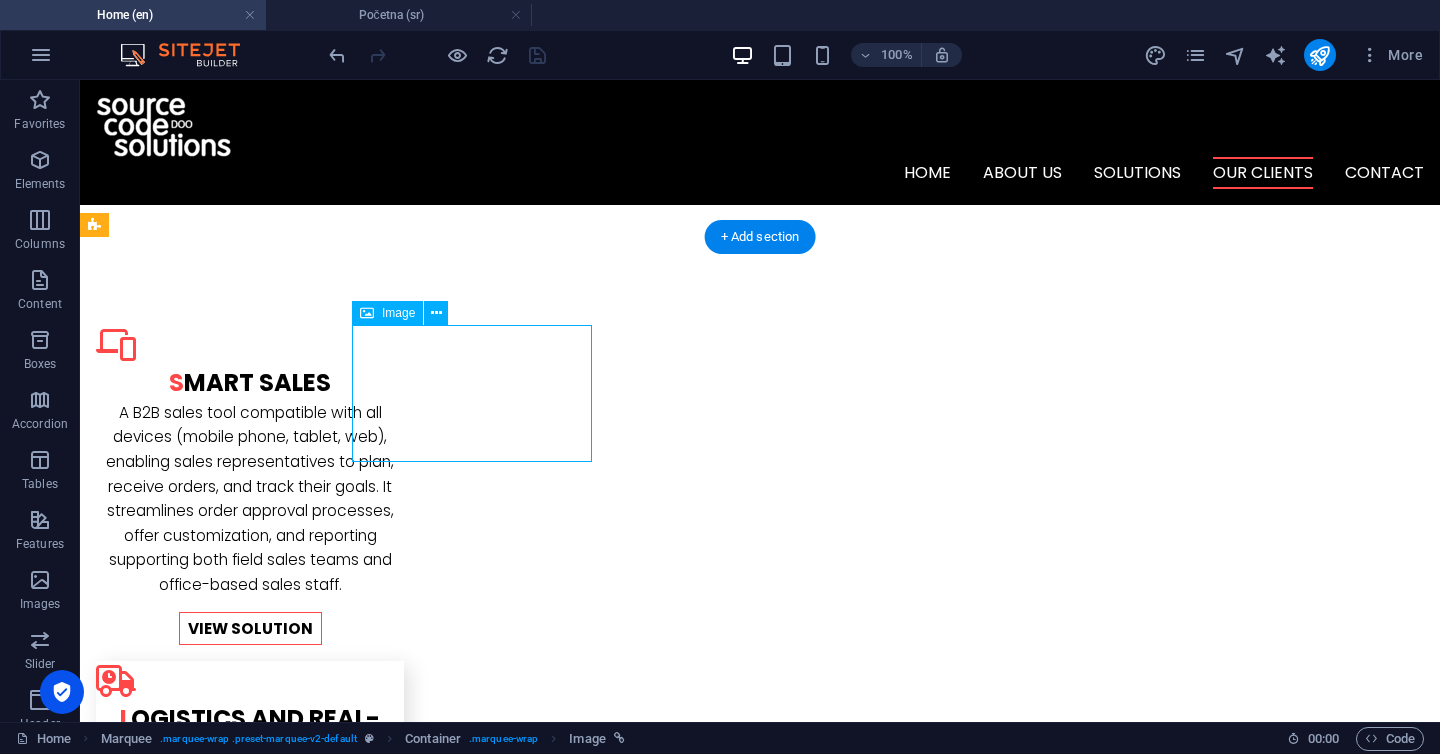 click at bounding box center [216, 3138] 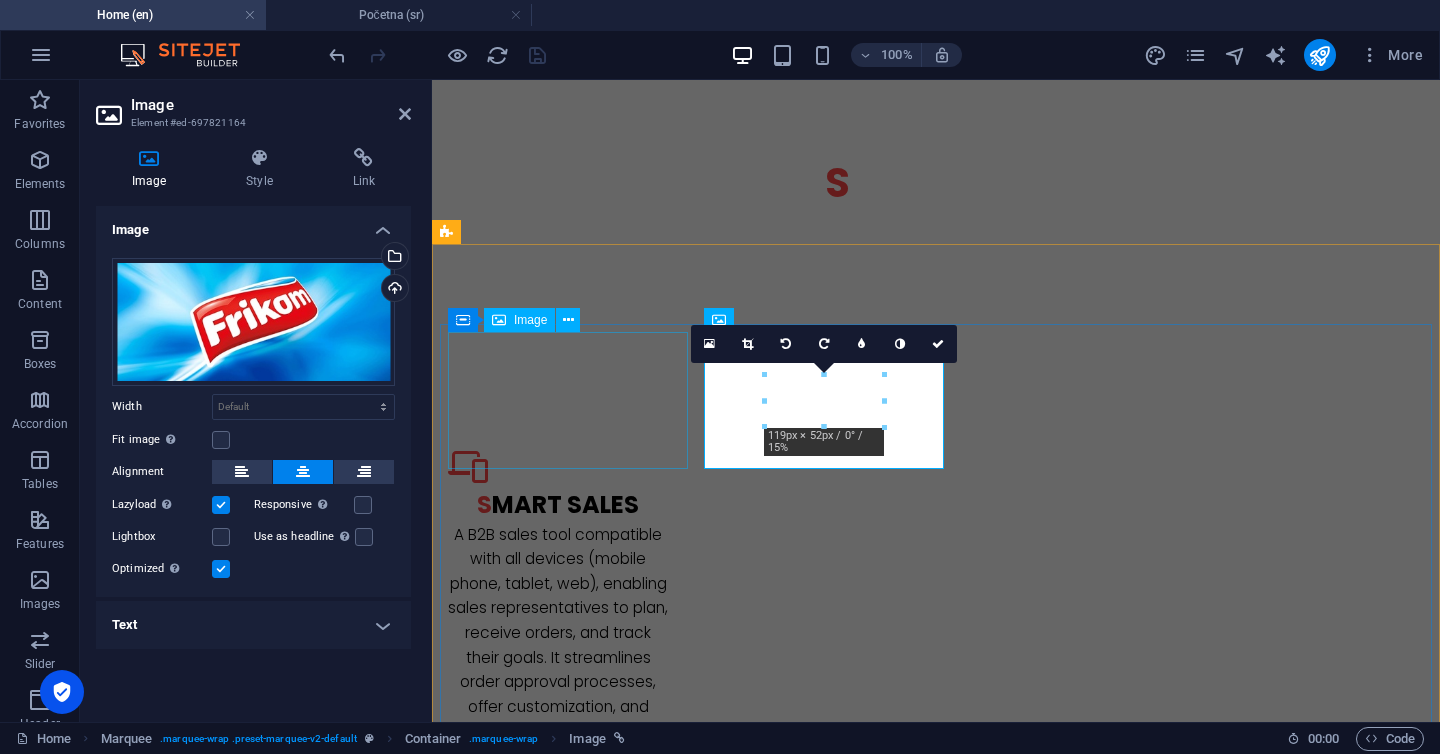 scroll, scrollTop: 2755, scrollLeft: 0, axis: vertical 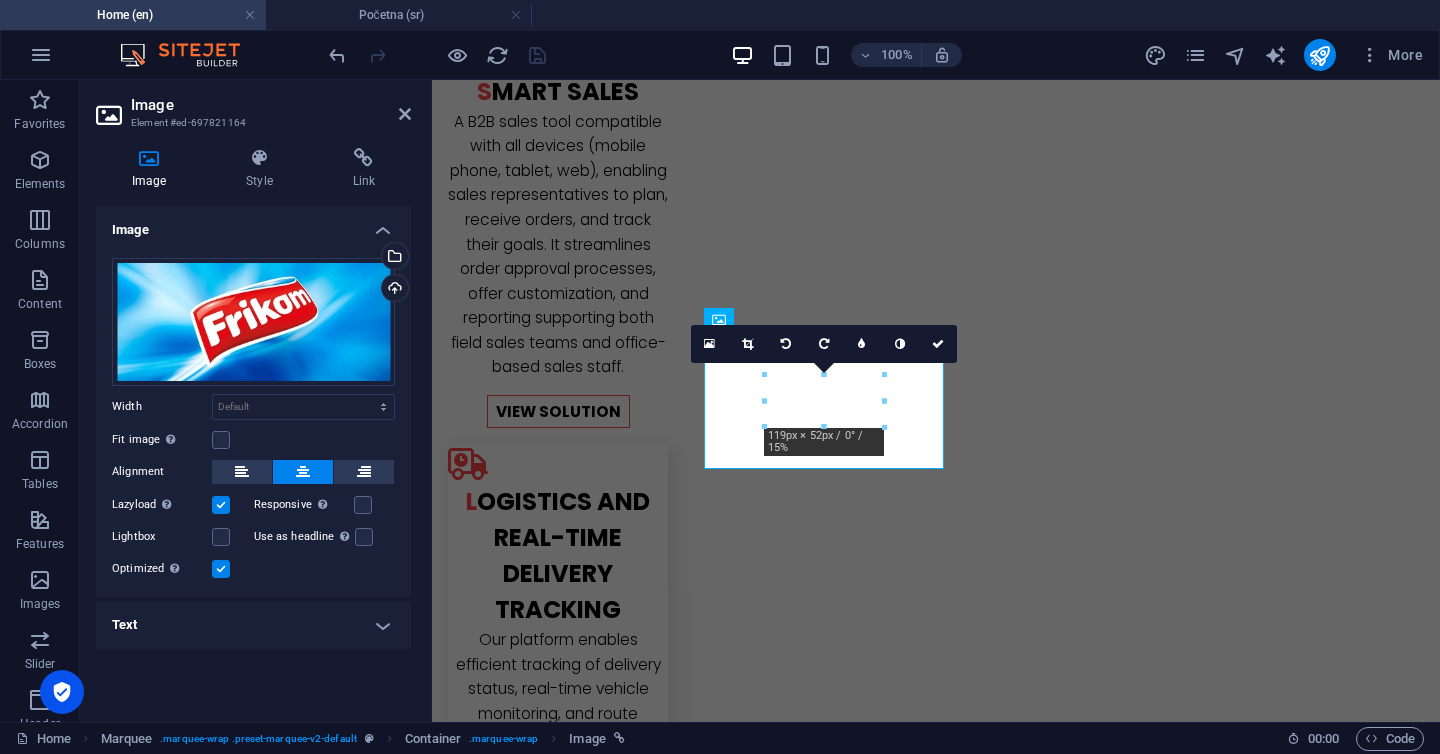 click on "Image Style Link Image Drag files here, click to choose files or select files from Files or our free stock photos & videos Select files from the file manager, stock photos, or upload file(s) Upload Width Default auto px rem % em vh vw Fit image Automatically fit image to a fixed width and height Height Default auto px Alignment Lazyload Loading images after the page loads improves page speed. Responsive Automatically load retina image and smartphone optimized sizes. Lightbox Use as headline The image will be wrapped in an H1 headline tag. Useful for giving alternative text the weight of an H1 headline, e.g. for the logo. Leave unchecked if uncertain. Optimized Images are compressed to improve page speed. Position Direction Custom X offset 50 px rem % vh vw Y offset 50 px rem % vh vw Text Float No float Image left Image right Determine how text should behave around the image. Text Alternative text Image caption Paragraph Format Normal Heading 1 Heading 2 Heading 3 Heading 4 Heading 5 Heading 6 Code Font Family" at bounding box center [253, 427] 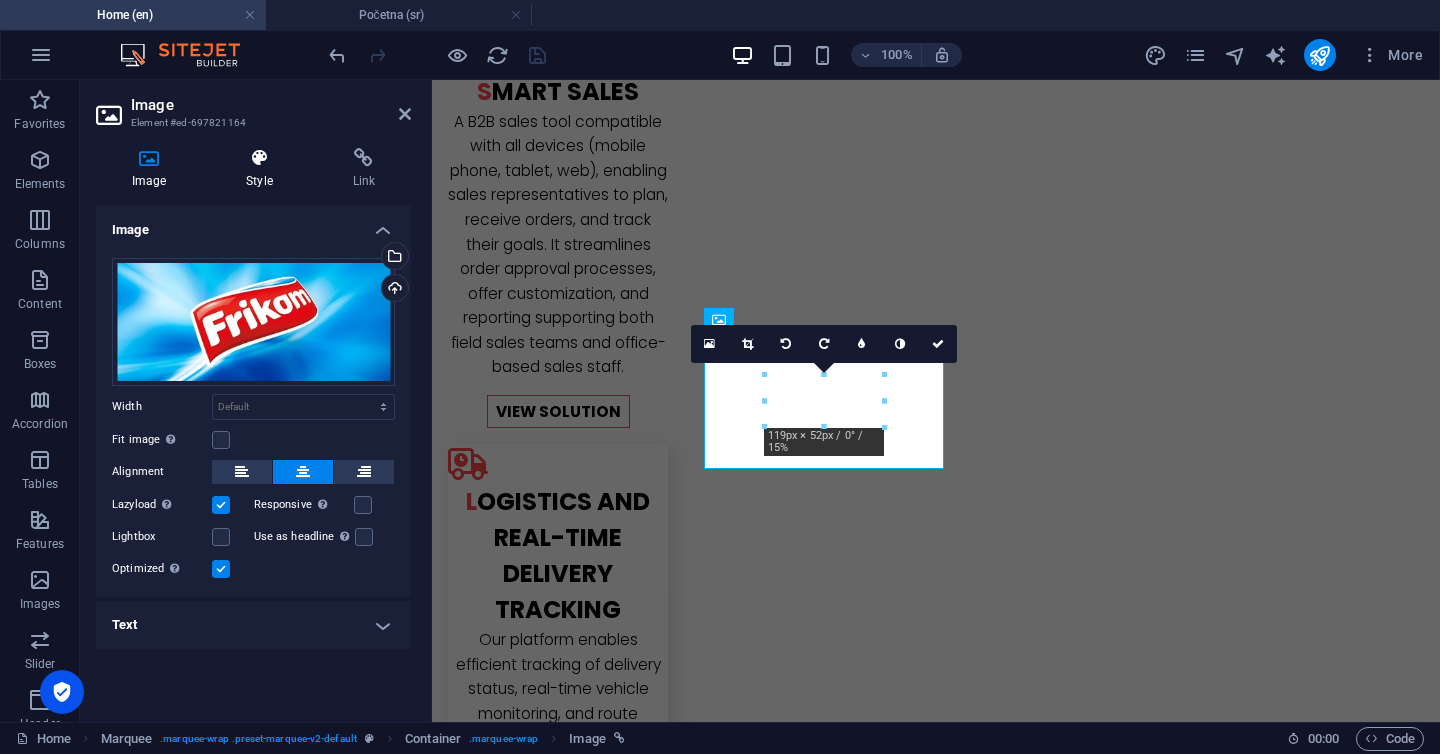 click at bounding box center [259, 158] 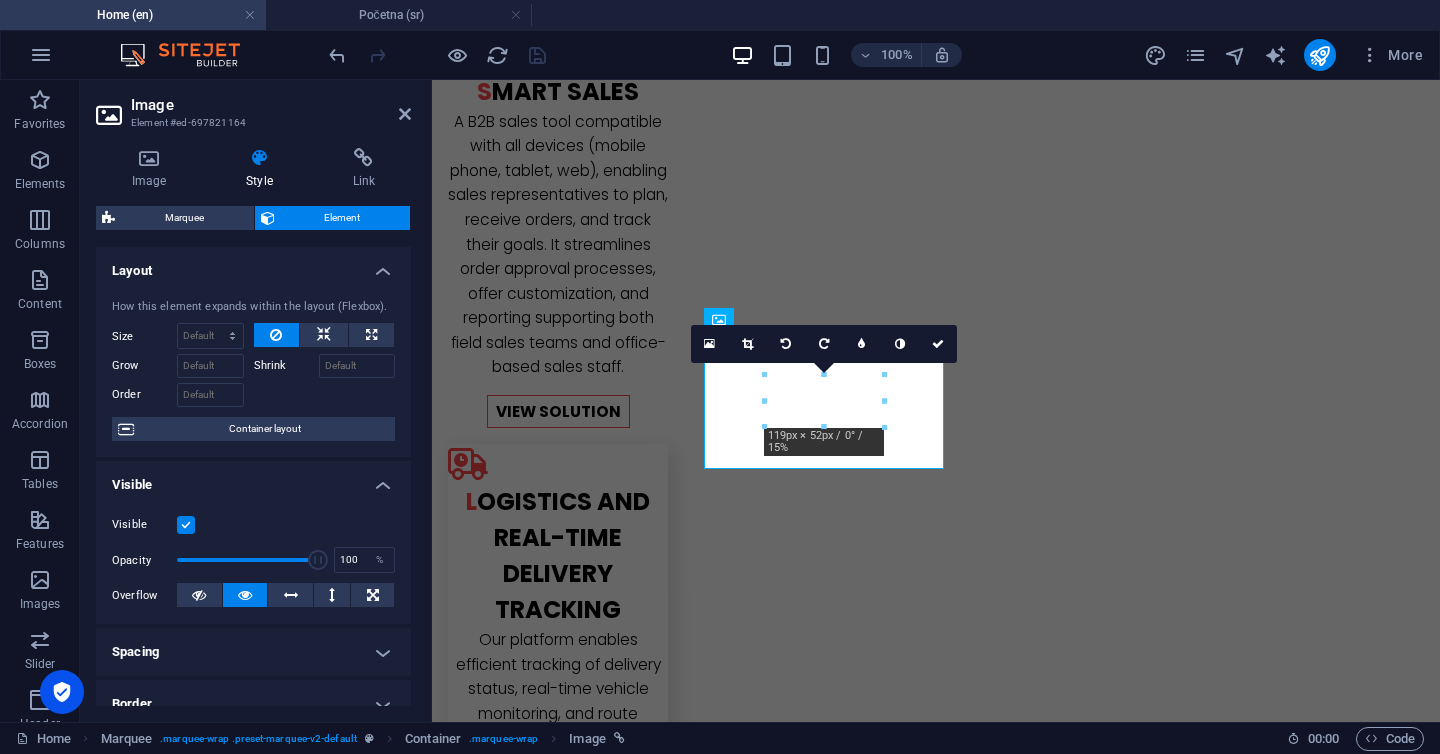 click at bounding box center [186, 525] 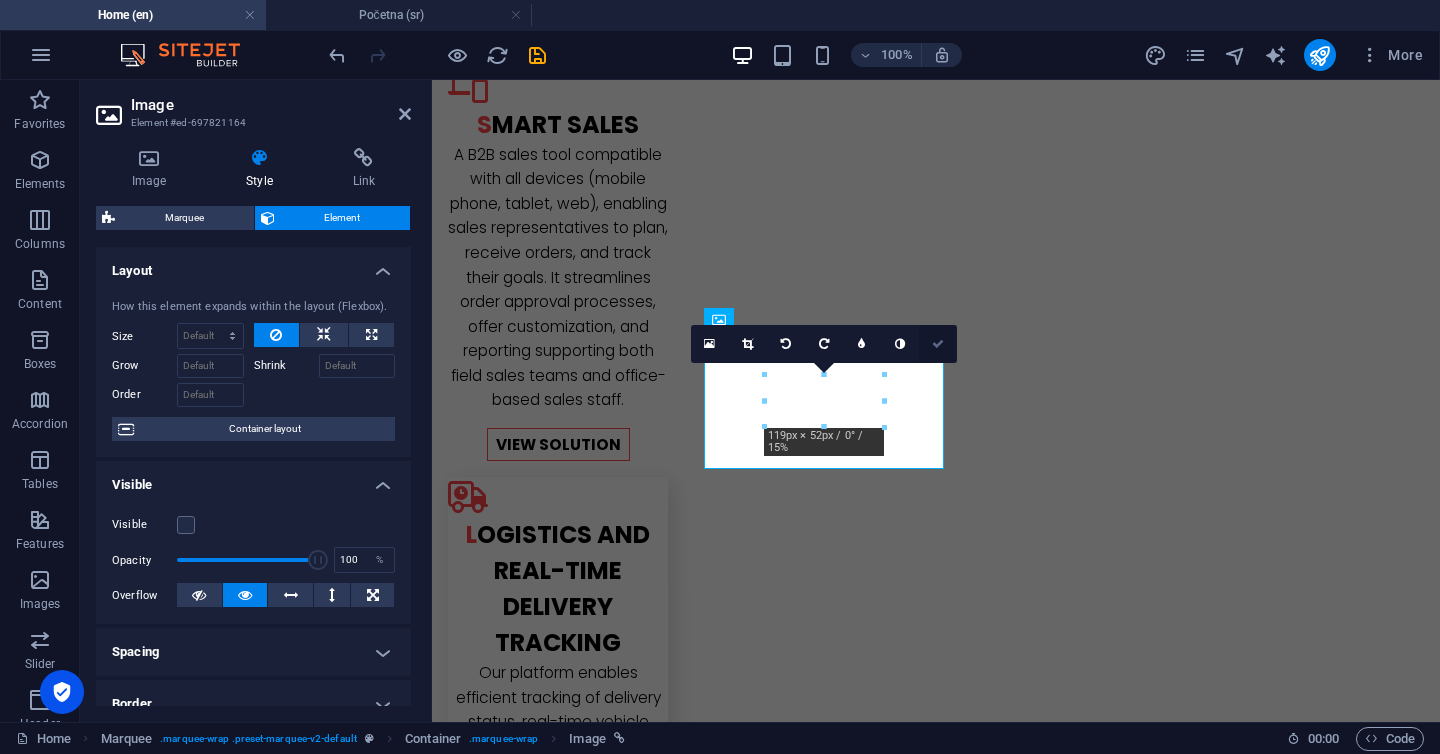 click at bounding box center (938, 344) 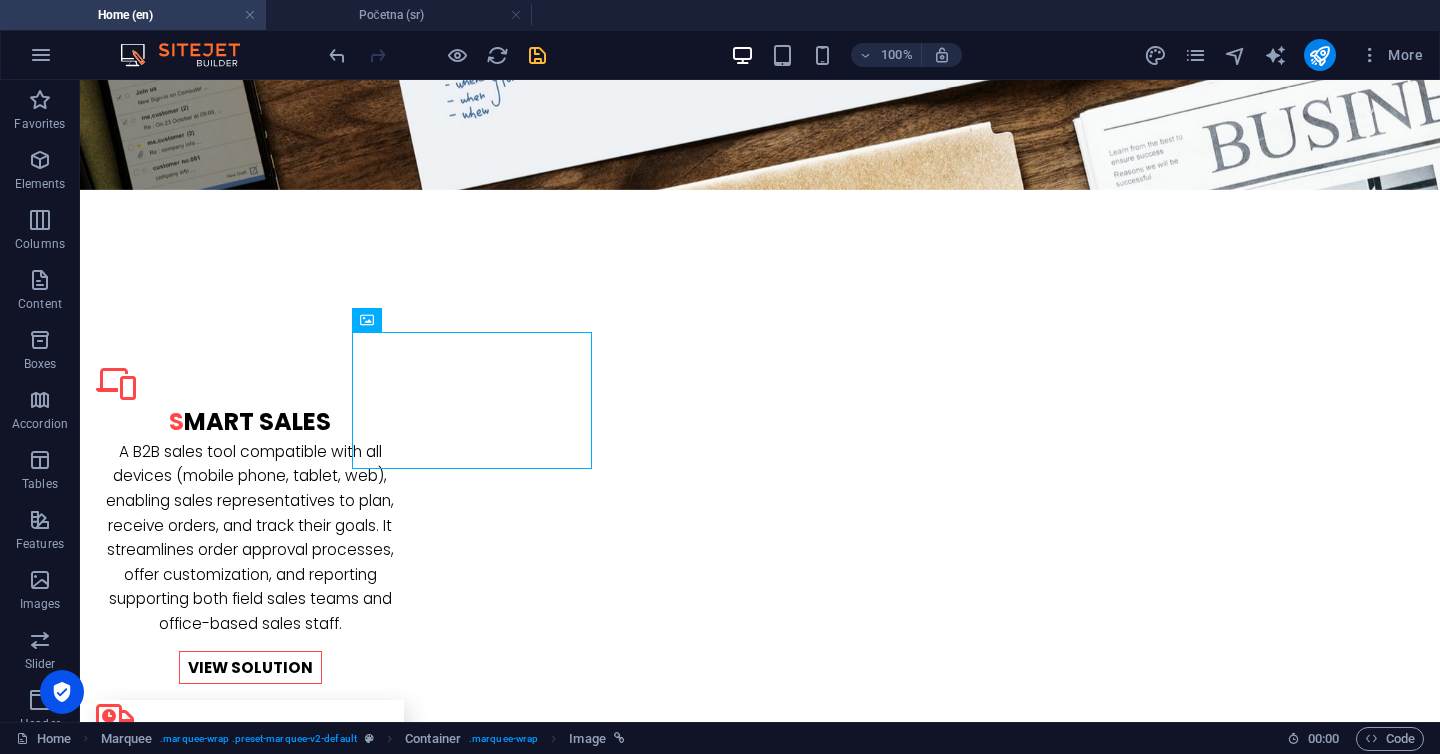 click at bounding box center [537, 55] 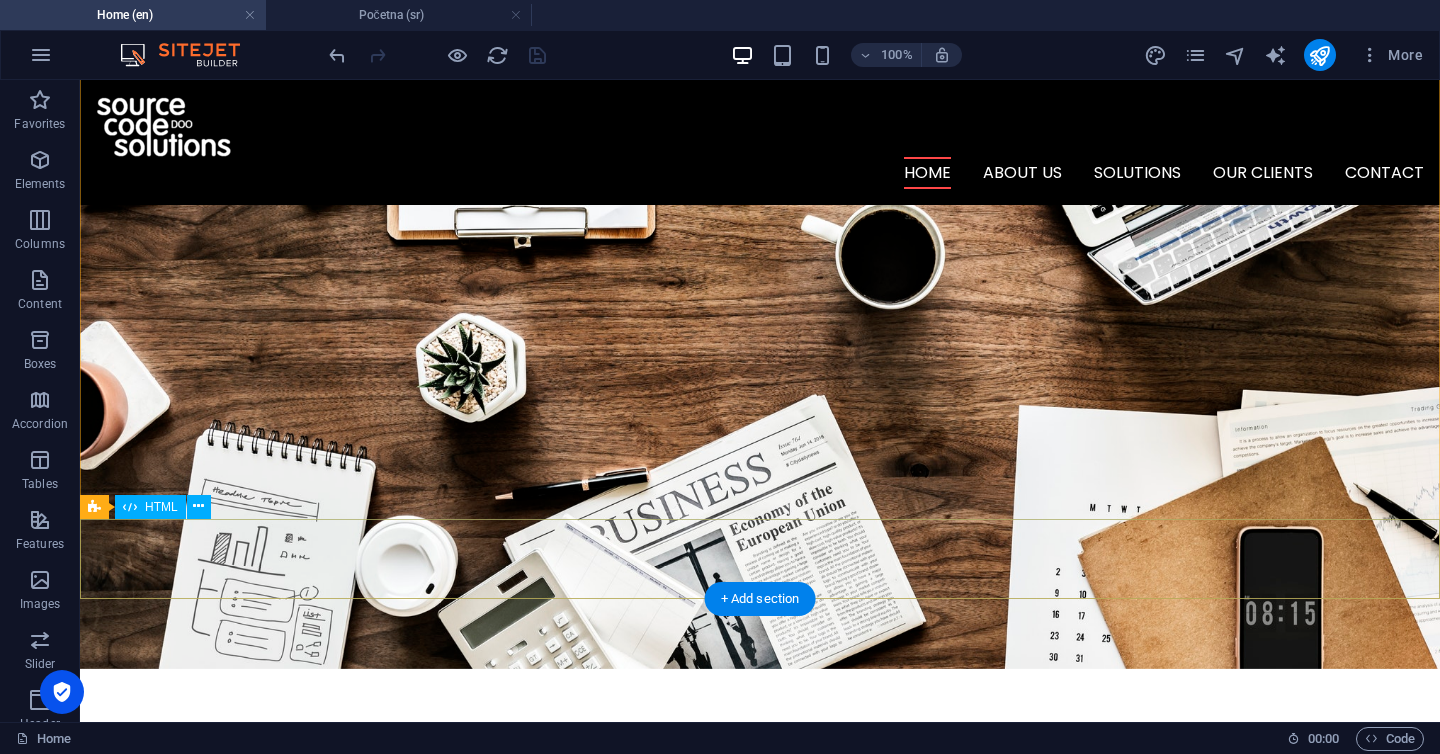 scroll, scrollTop: 0, scrollLeft: 0, axis: both 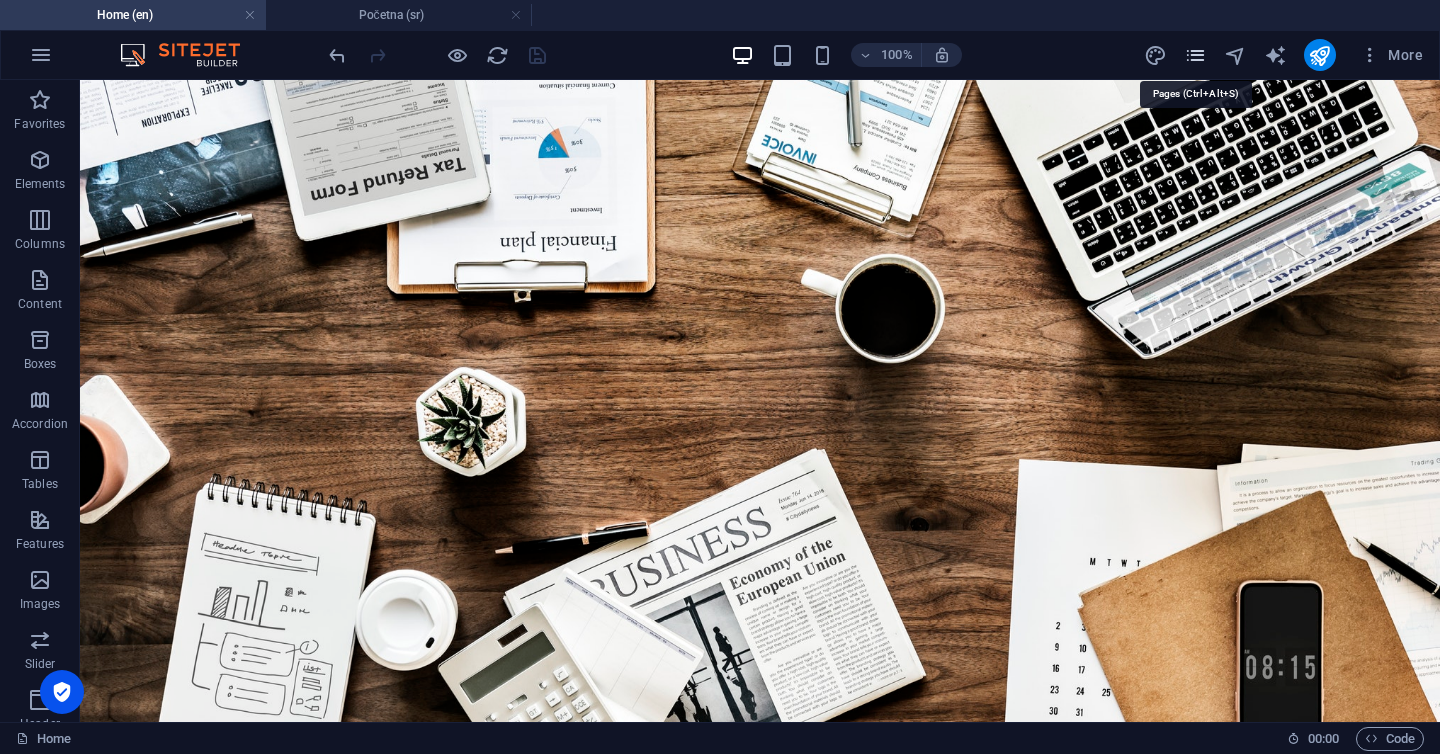 click at bounding box center (1195, 55) 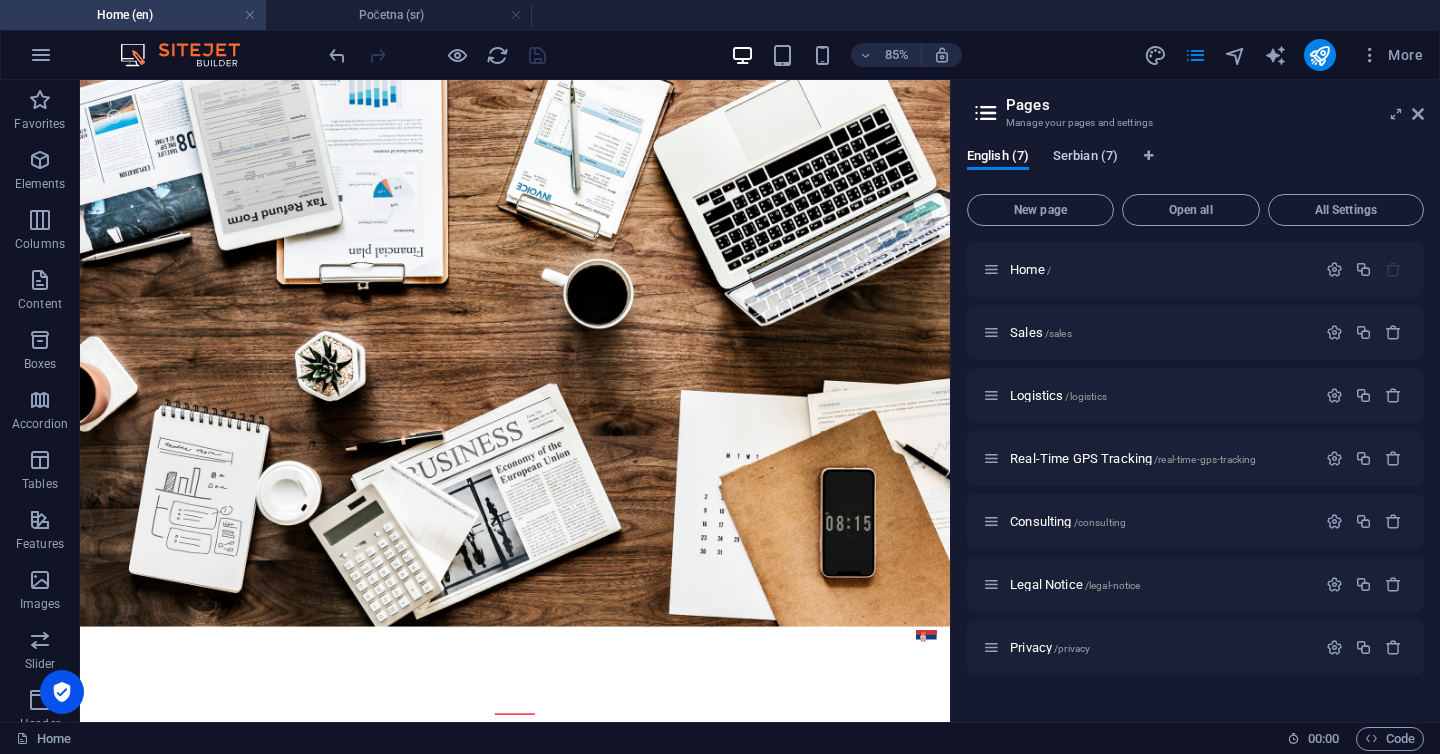 click on "Serbian (7)" at bounding box center [1085, 158] 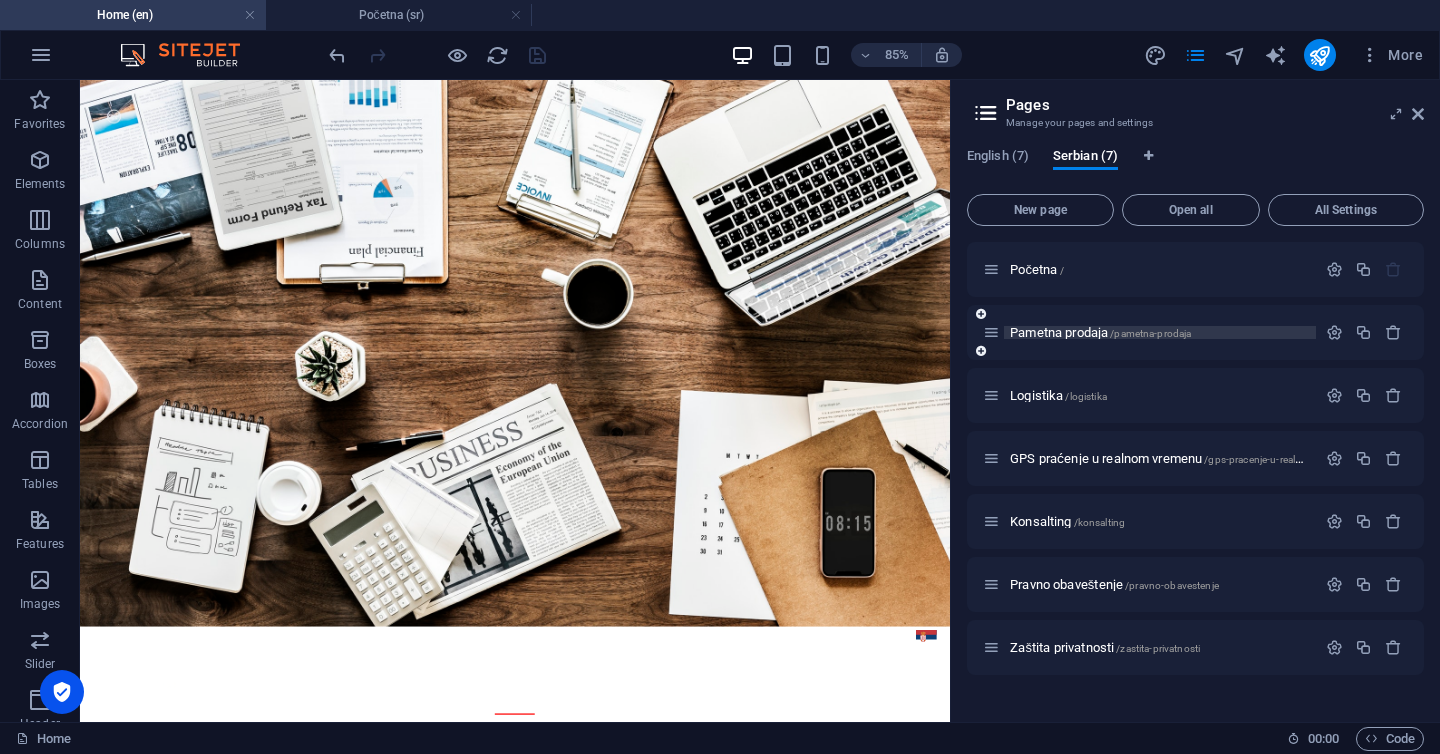 click on "Pametna prodaja /pametna-prodaja" at bounding box center (1100, 332) 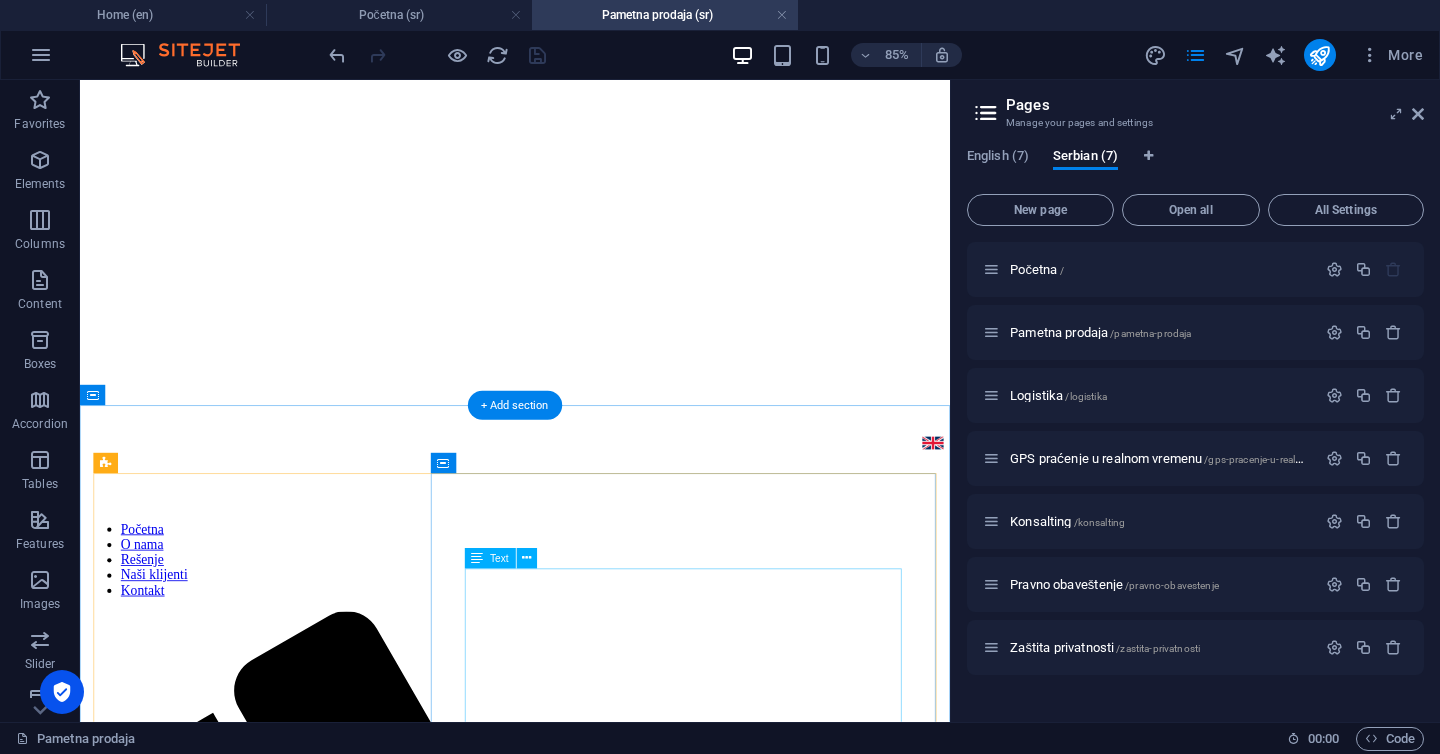 scroll, scrollTop: 42, scrollLeft: 0, axis: vertical 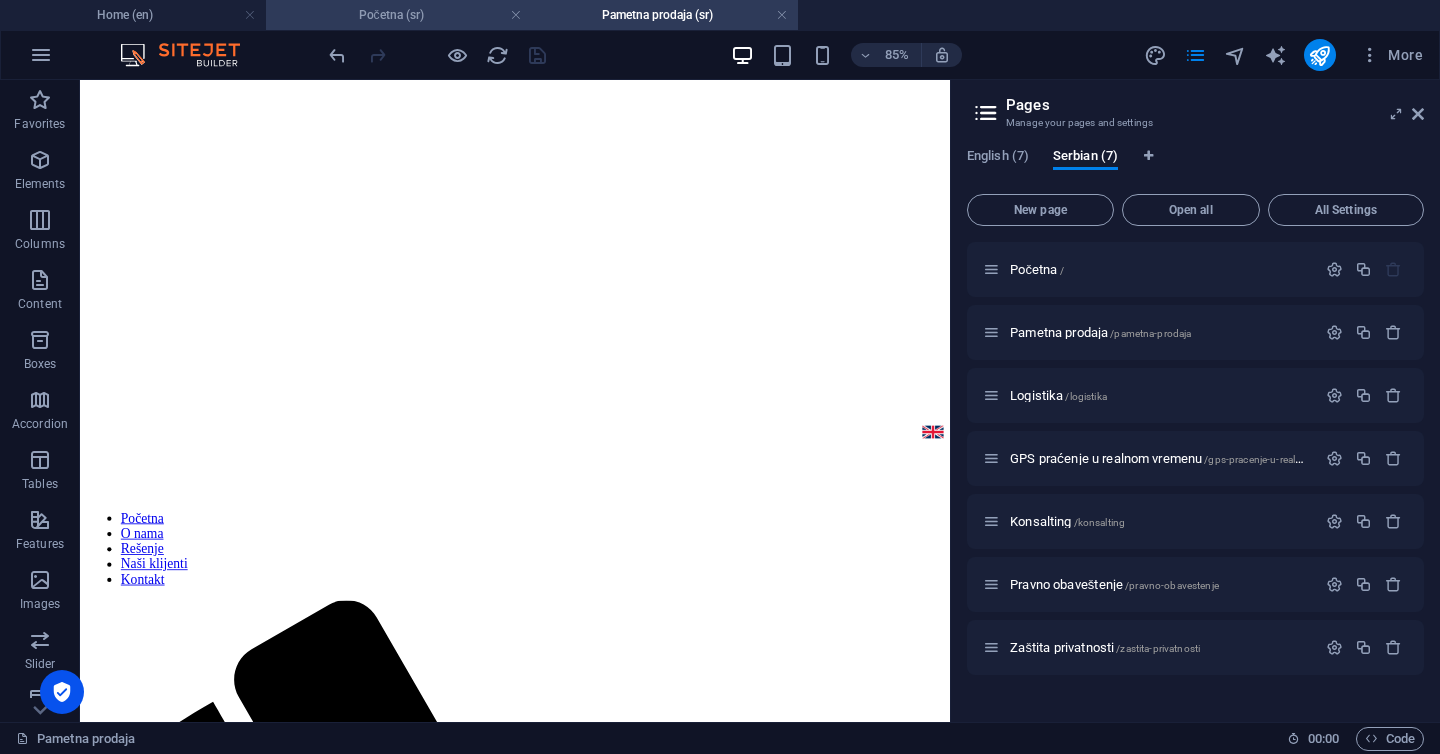 click on "Početna (sr)" at bounding box center [399, 15] 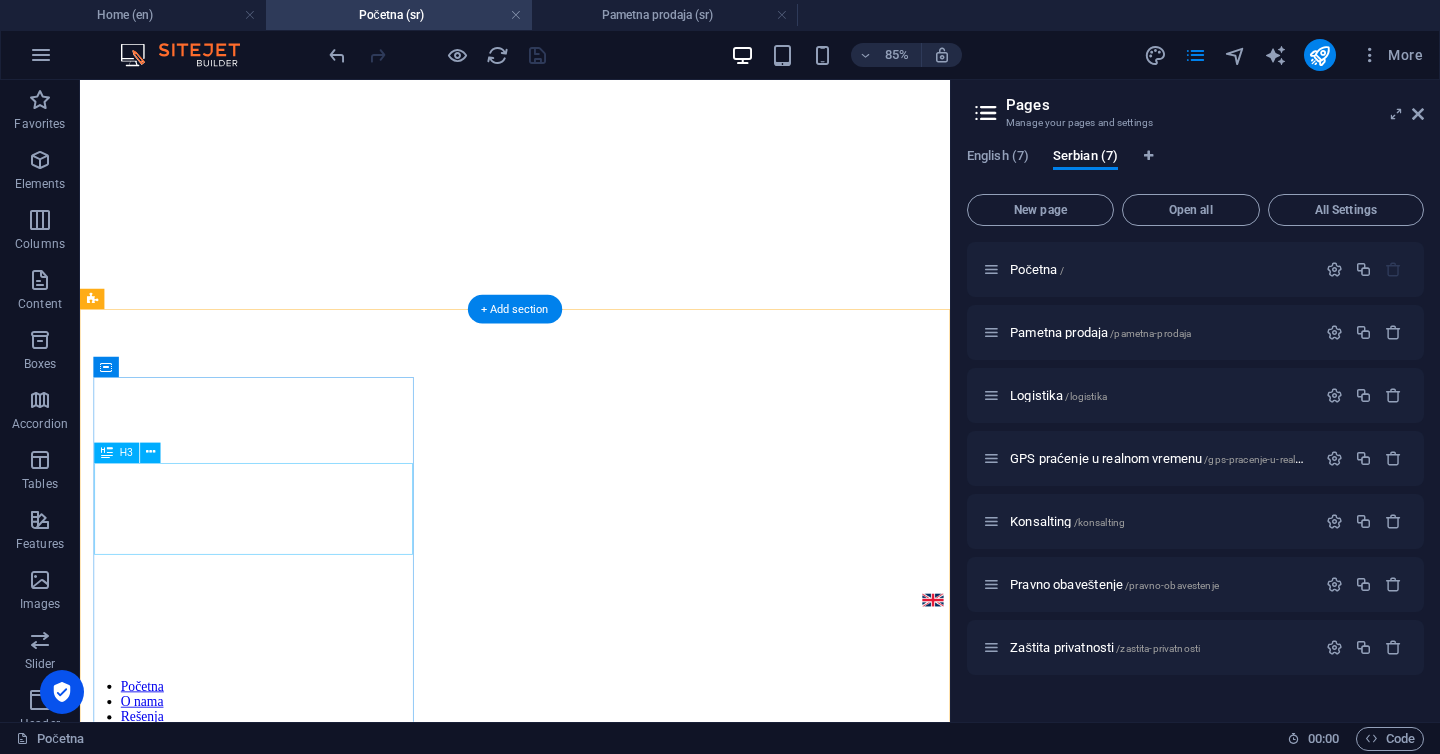 scroll, scrollTop: 0, scrollLeft: 0, axis: both 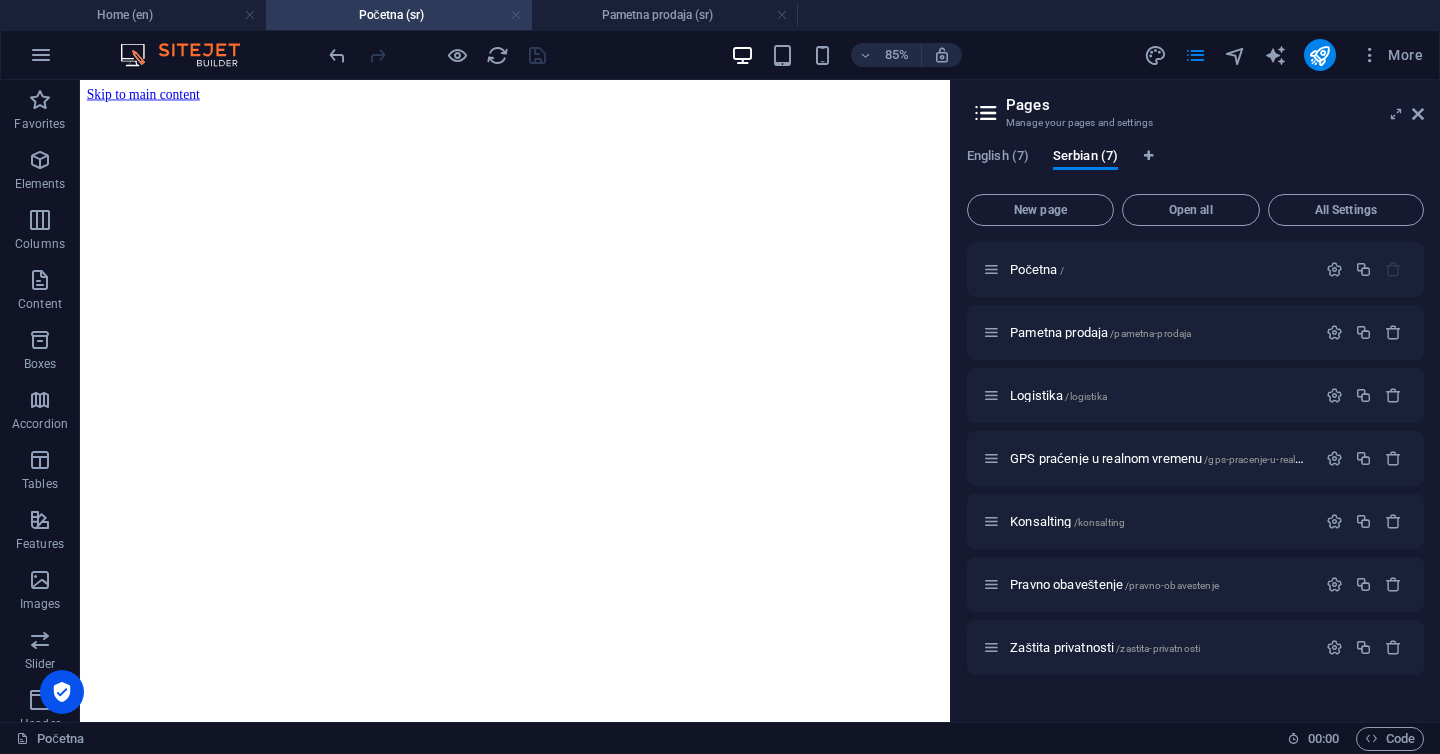 click at bounding box center [516, 15] 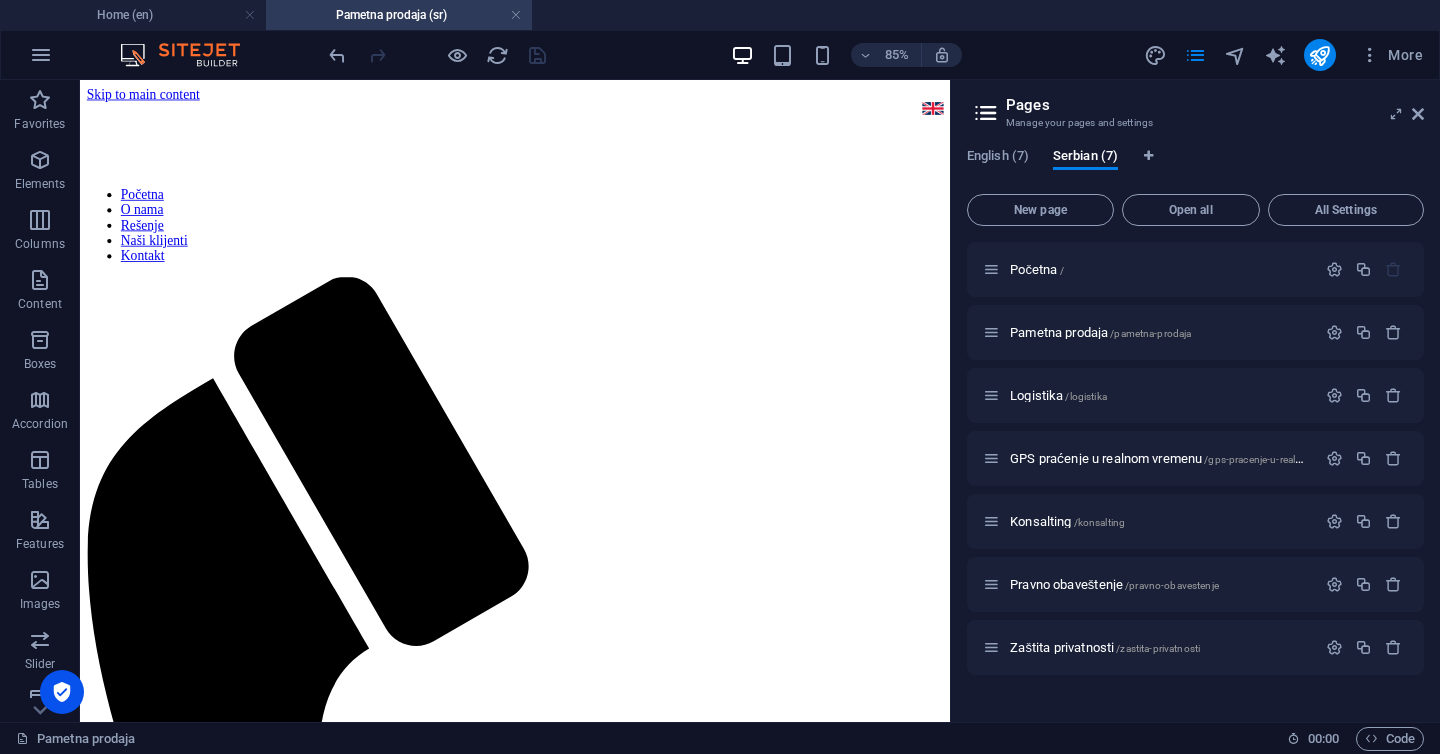 scroll, scrollTop: 42, scrollLeft: 0, axis: vertical 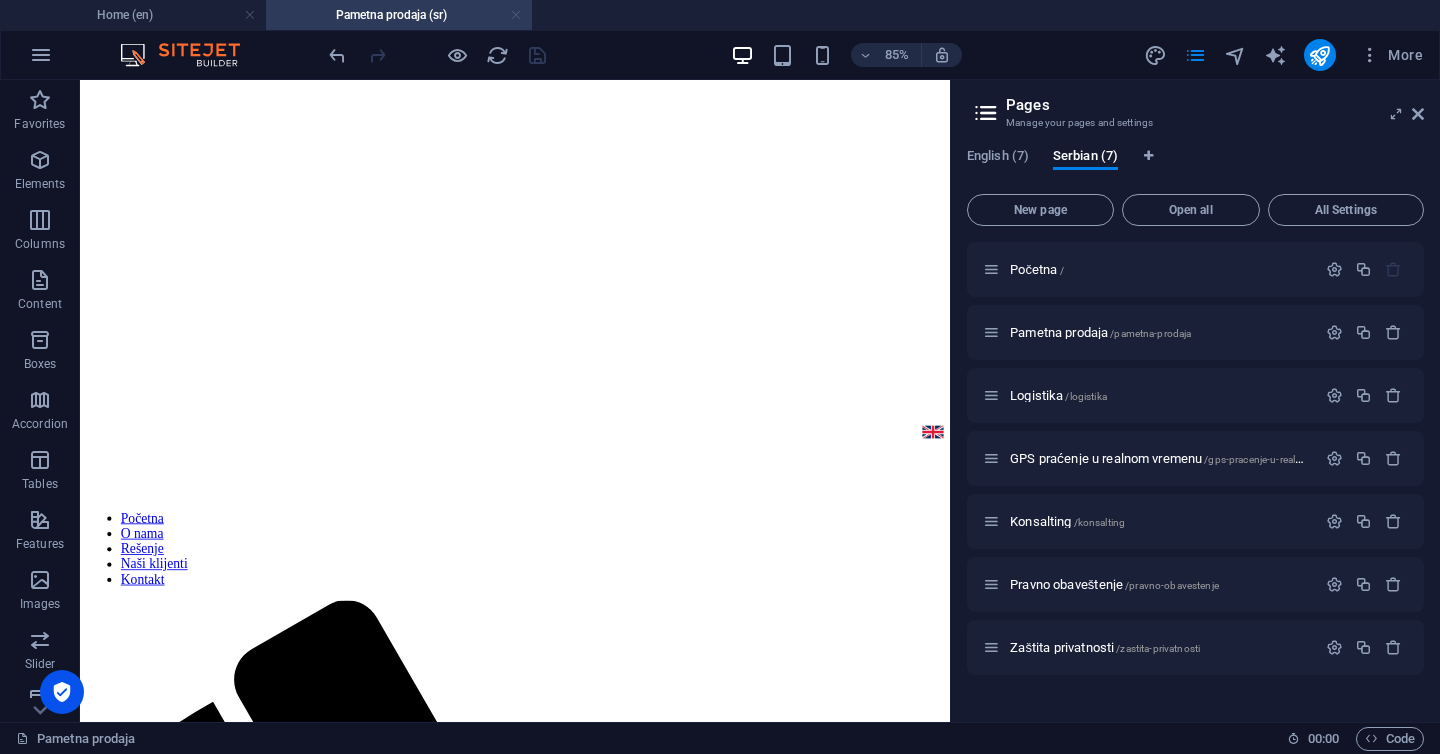 click at bounding box center [516, 15] 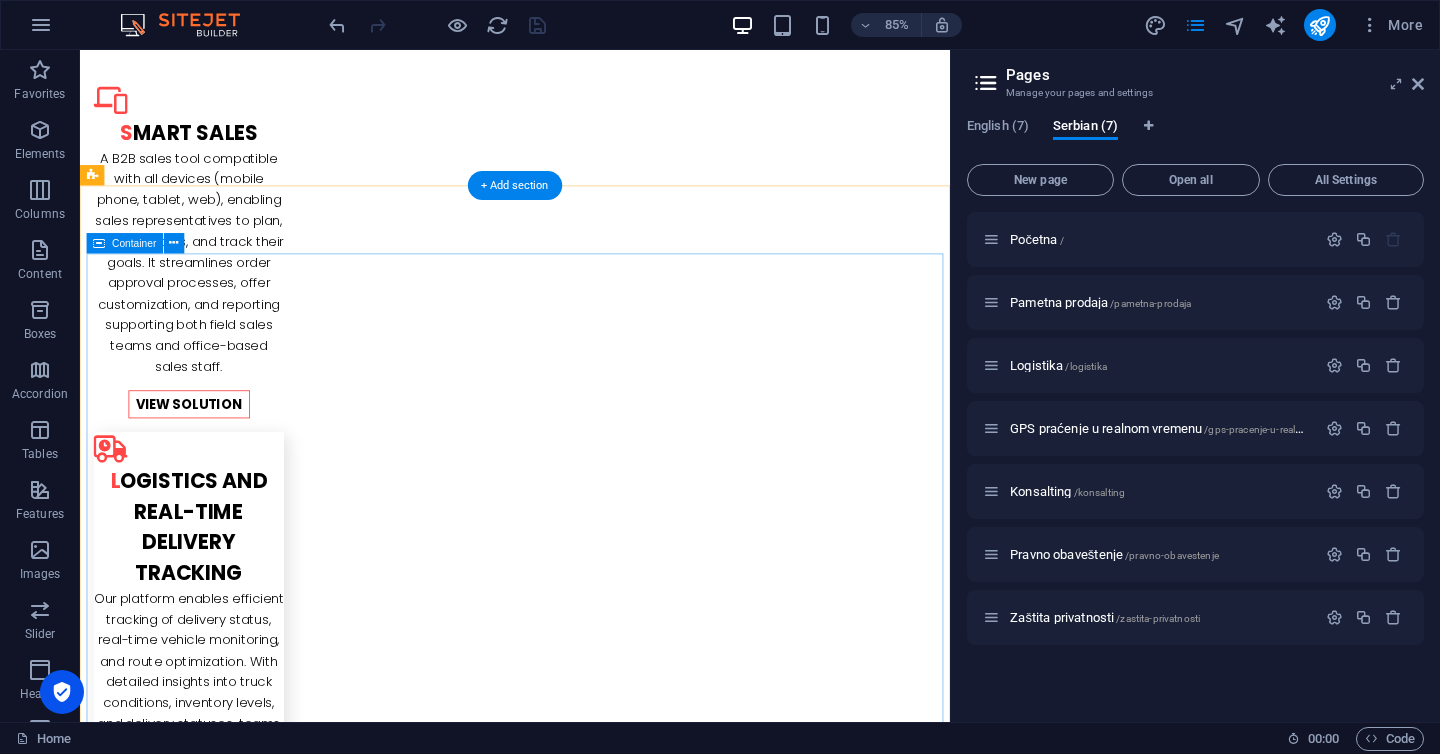 scroll, scrollTop: 2838, scrollLeft: 0, axis: vertical 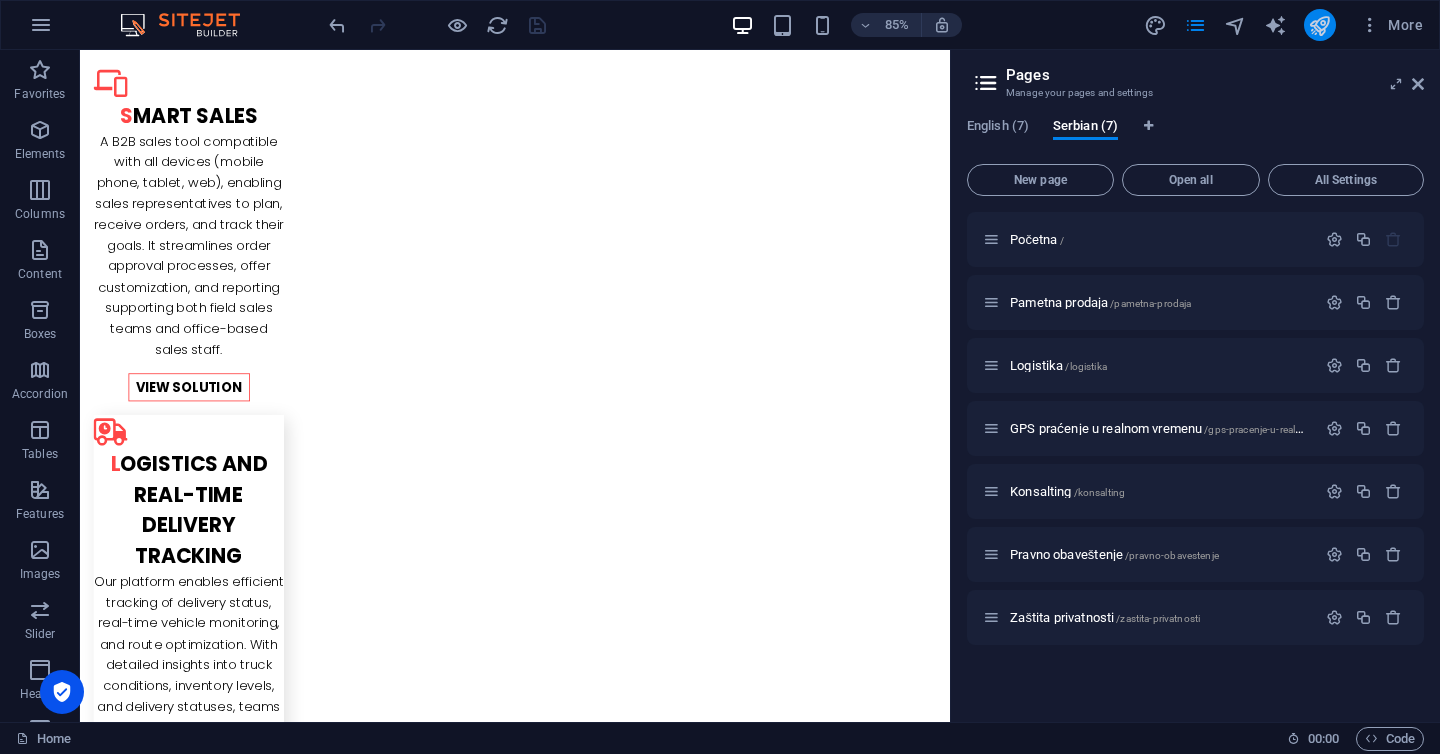 click at bounding box center [1319, 25] 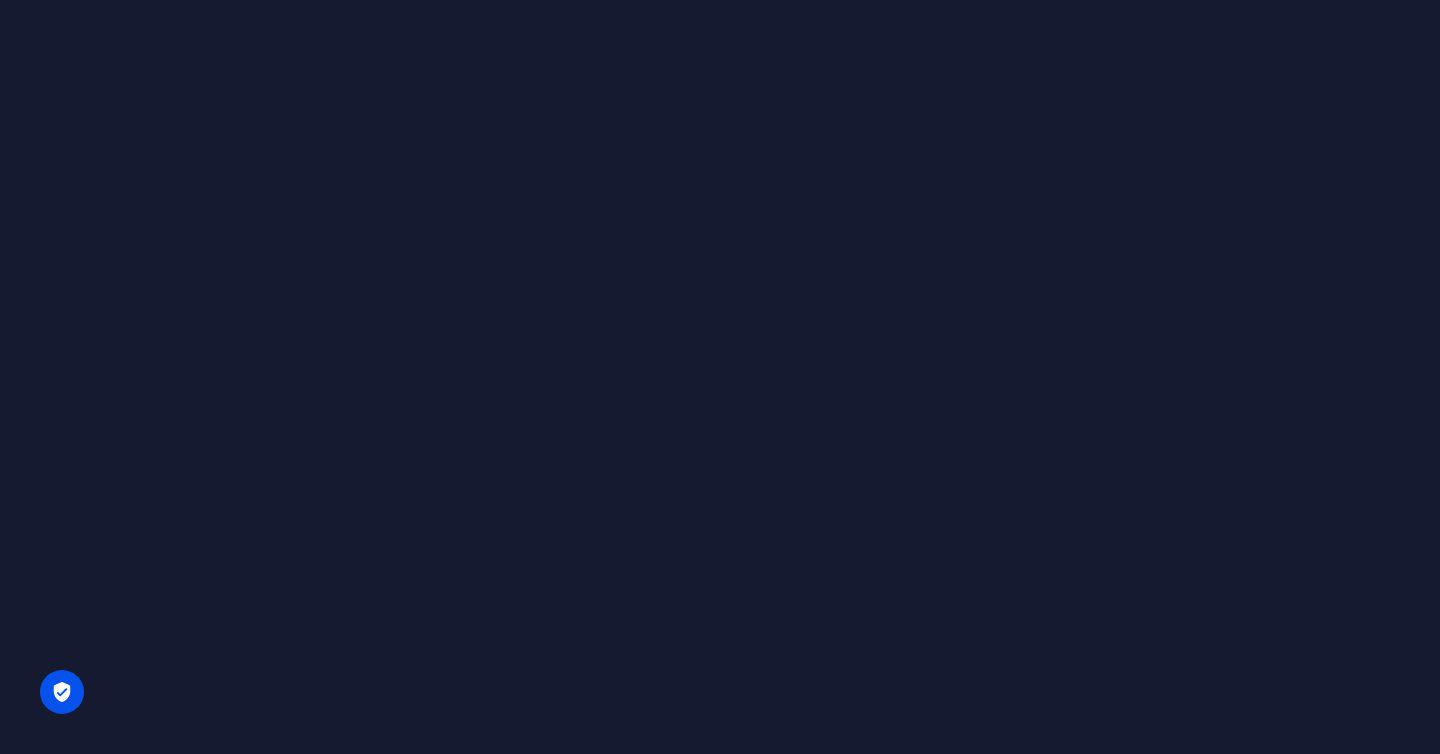 scroll, scrollTop: 0, scrollLeft: 0, axis: both 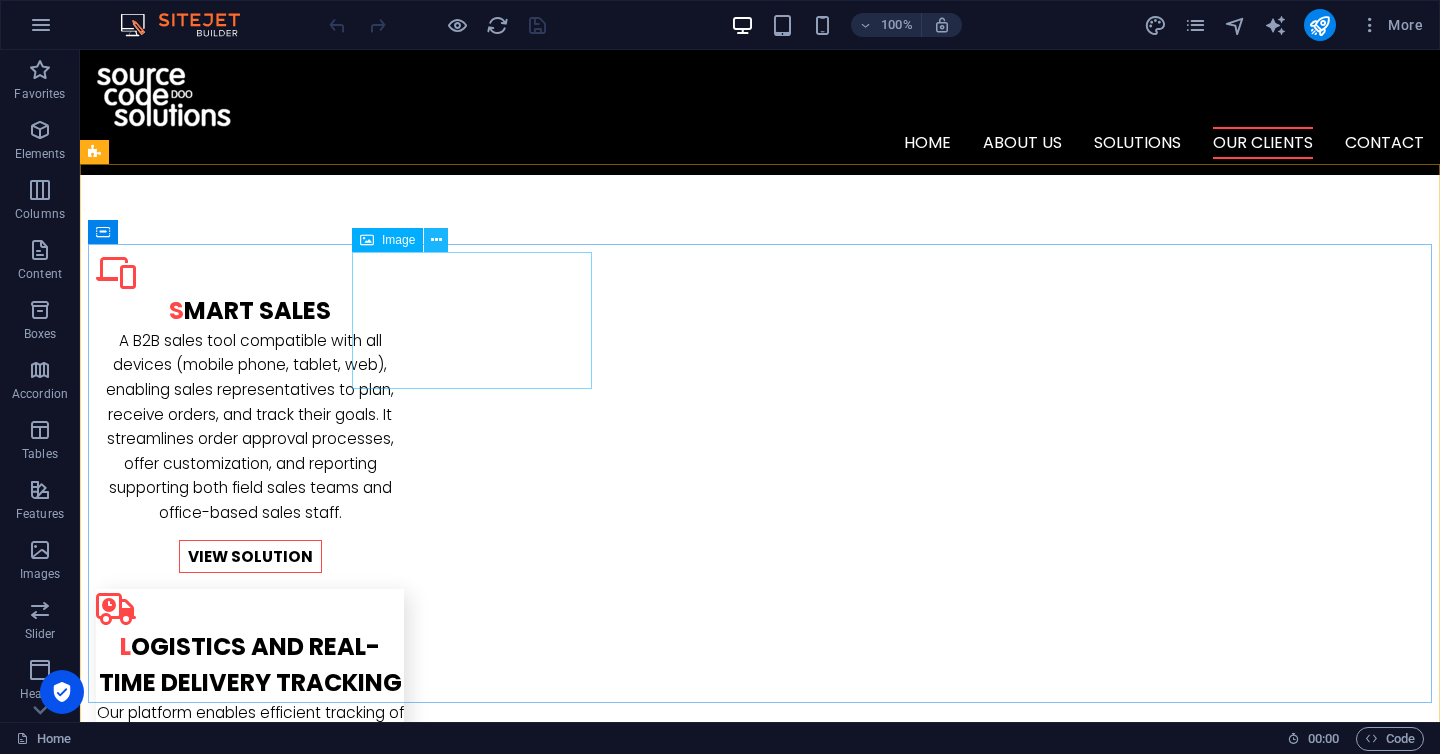 click at bounding box center [436, 240] 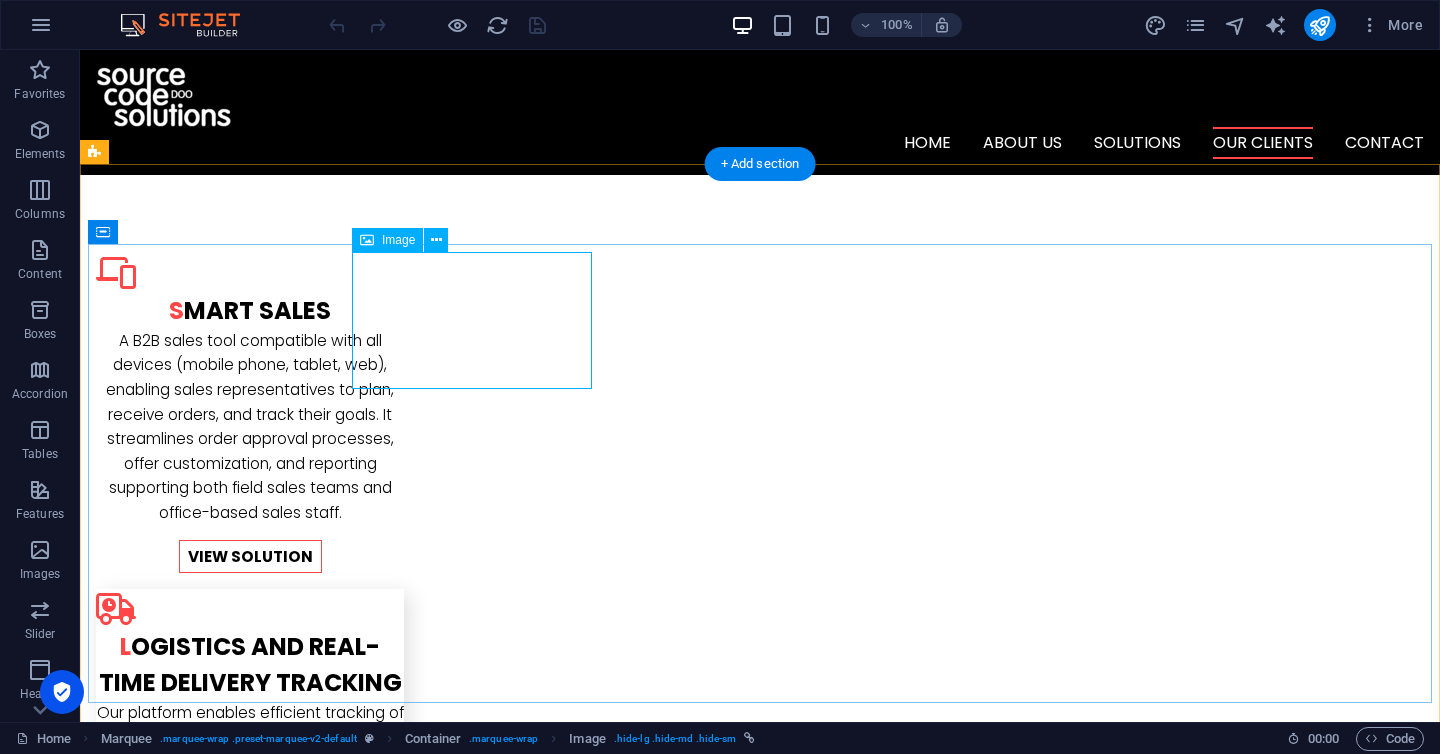 click at bounding box center (216, 3066) 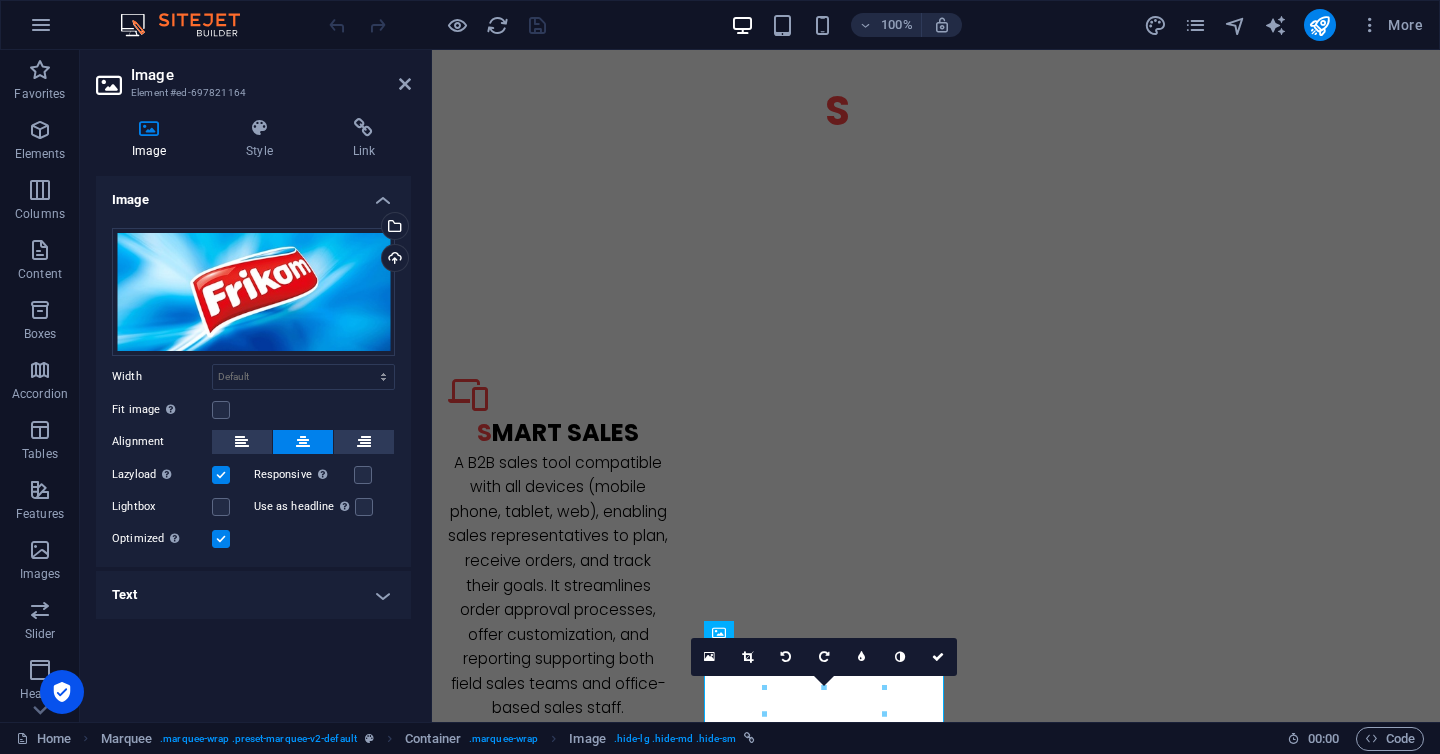 click on "Image Style Link Image Drag files here, click to choose files or select files from Files or our free stock photos & videos Select files from the file manager, stock photos, or upload file(s) Upload Width Default auto px rem % em vh vw Fit image Automatically fit image to a fixed width and height Height Default auto px Alignment Lazyload Loading images after the page loads improves page speed. Responsive Automatically load retina image and smartphone optimized sizes. Lightbox Use as headline The image will be wrapped in an H1 headline tag. Useful for giving alternative text the weight of an H1 headline, e.g. for the logo. Leave unchecked if uncertain. Optimized Images are compressed to improve page speed. Position Direction Custom X offset 50 px rem % vh vw Y offset 50 px rem % vh vw Text Float No float Image left Image right Determine how text should behave around the image. Text Alternative text Image caption Paragraph Format Normal Heading 1 Heading 2 Heading 3 Heading 4 Heading 5 Heading 6 Code Font Family" at bounding box center (253, 412) 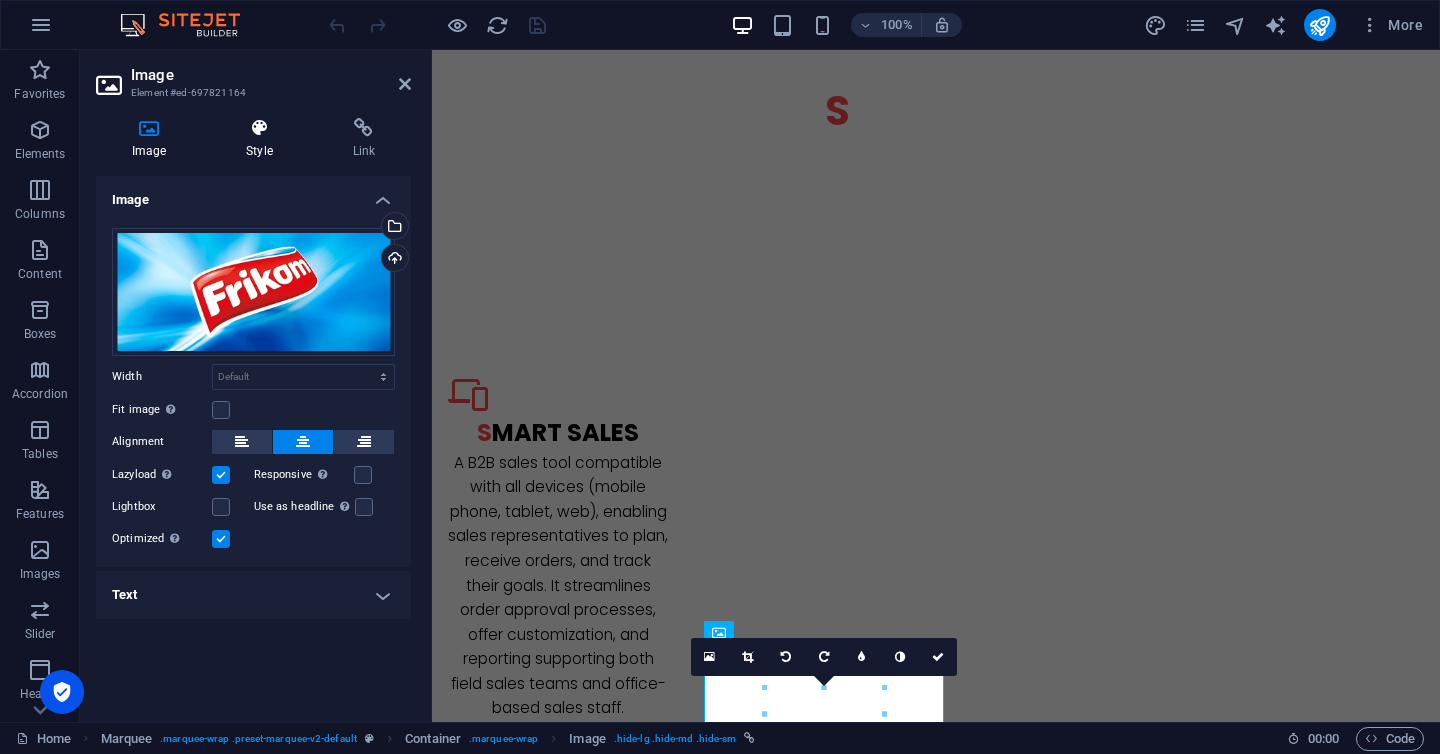 click at bounding box center (259, 128) 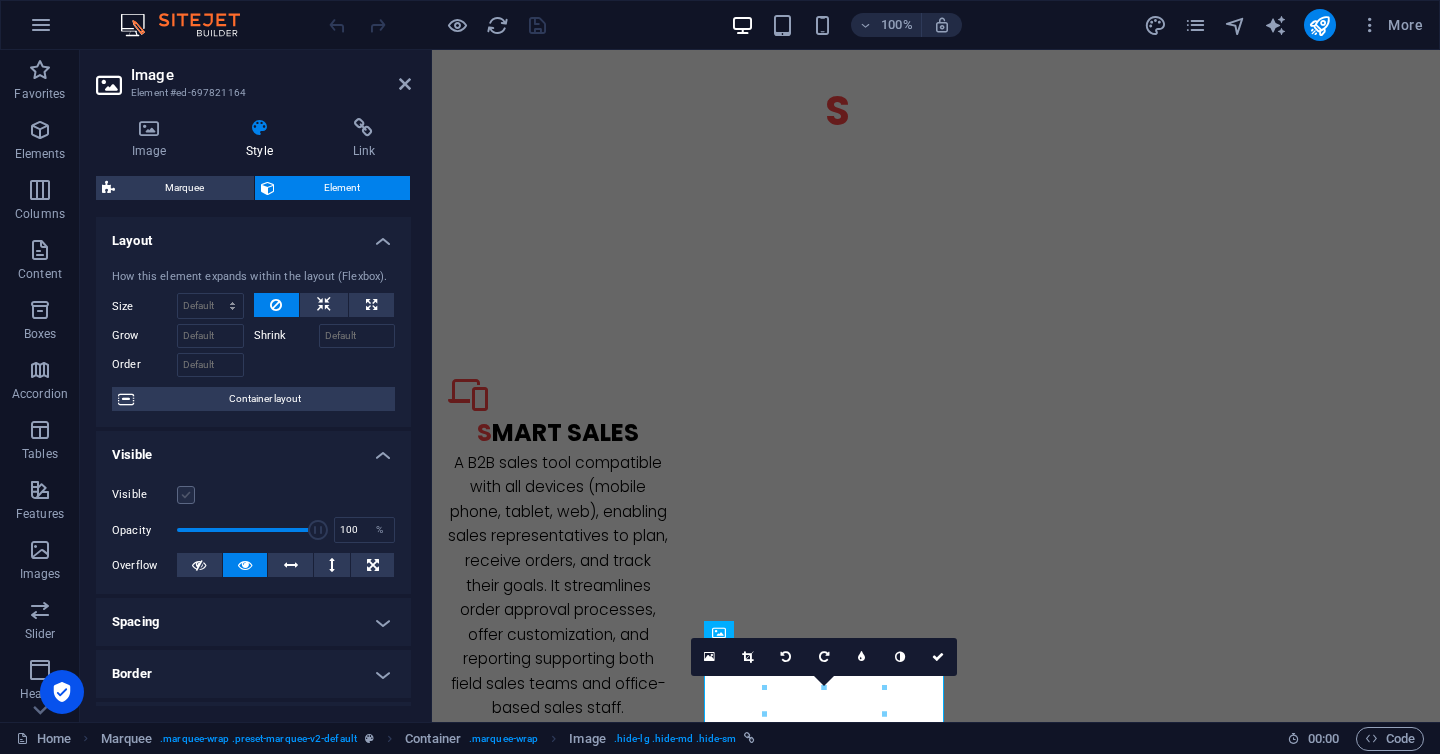 click at bounding box center [186, 495] 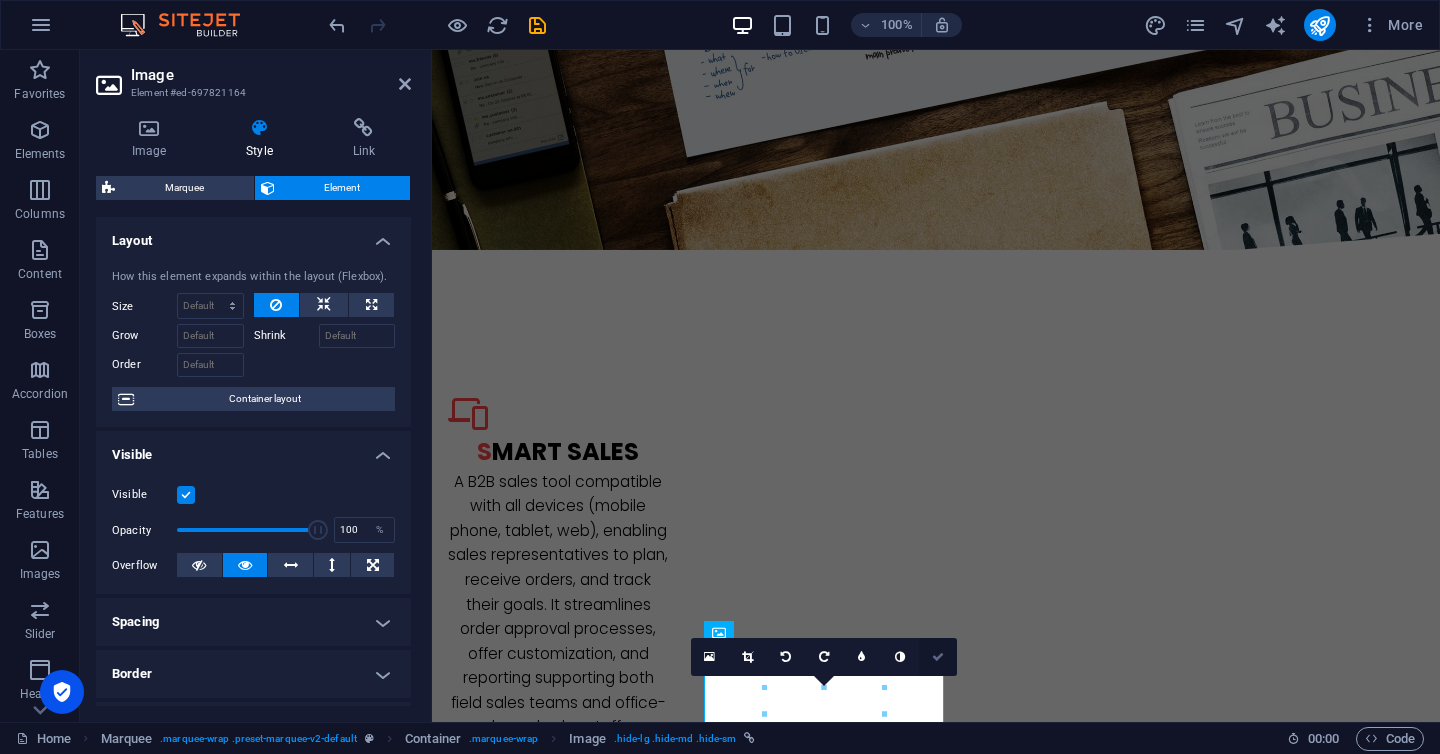 click at bounding box center [938, 657] 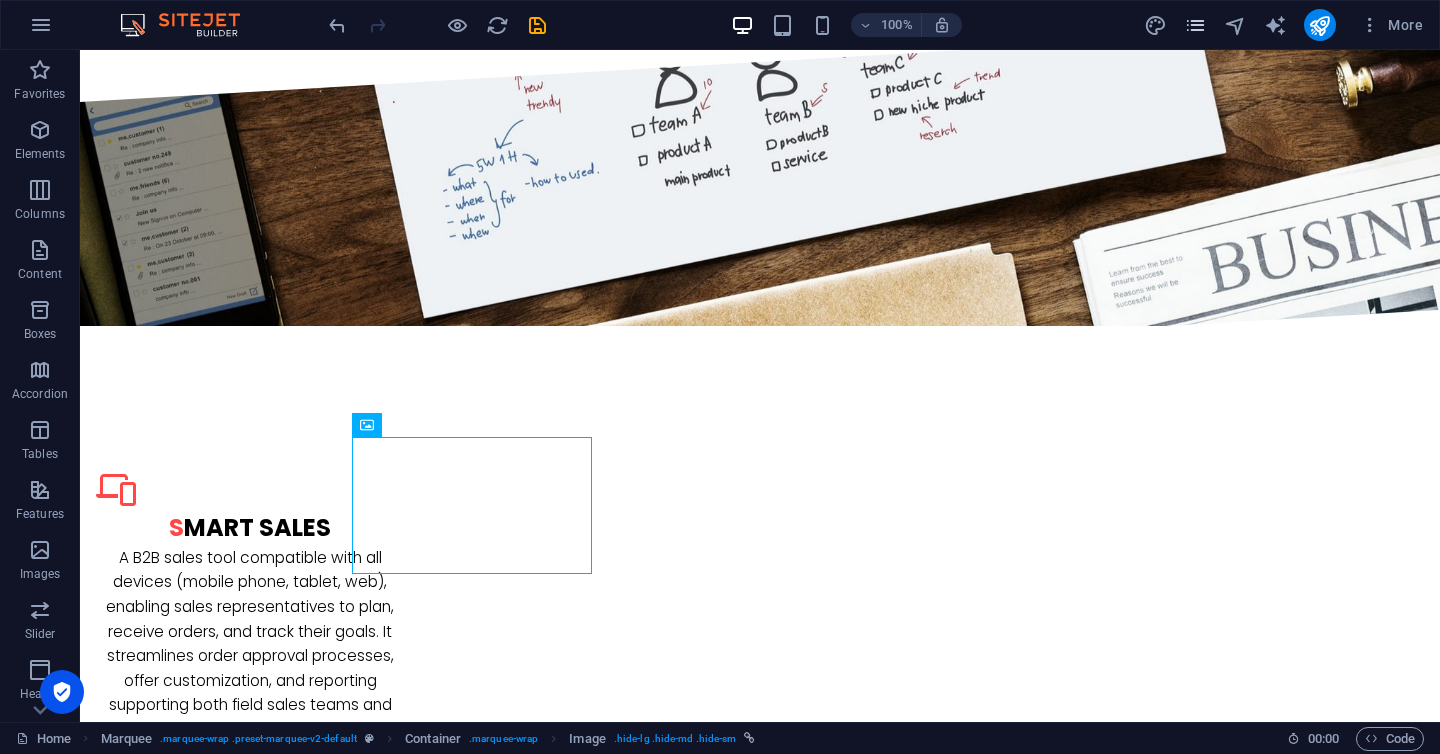 click at bounding box center [1195, 25] 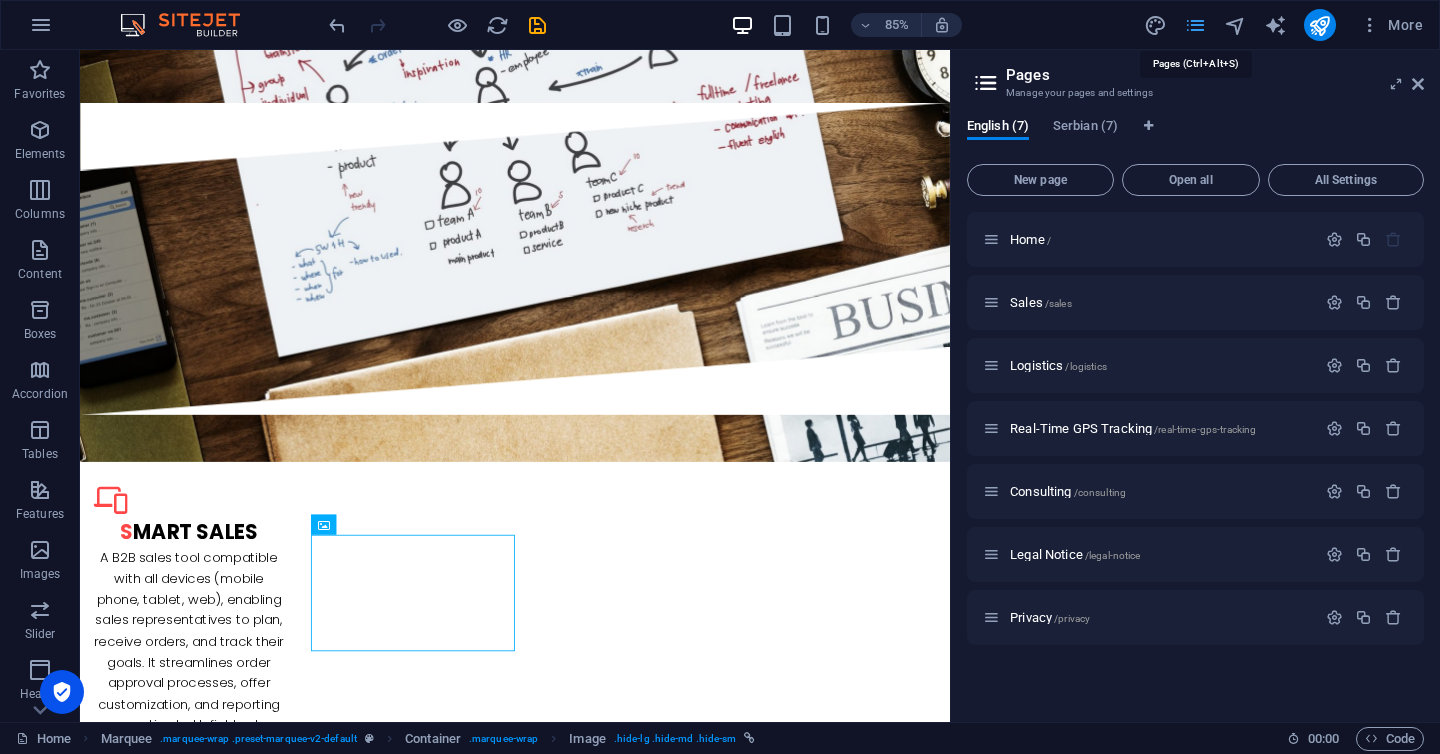 scroll, scrollTop: 2494, scrollLeft: 0, axis: vertical 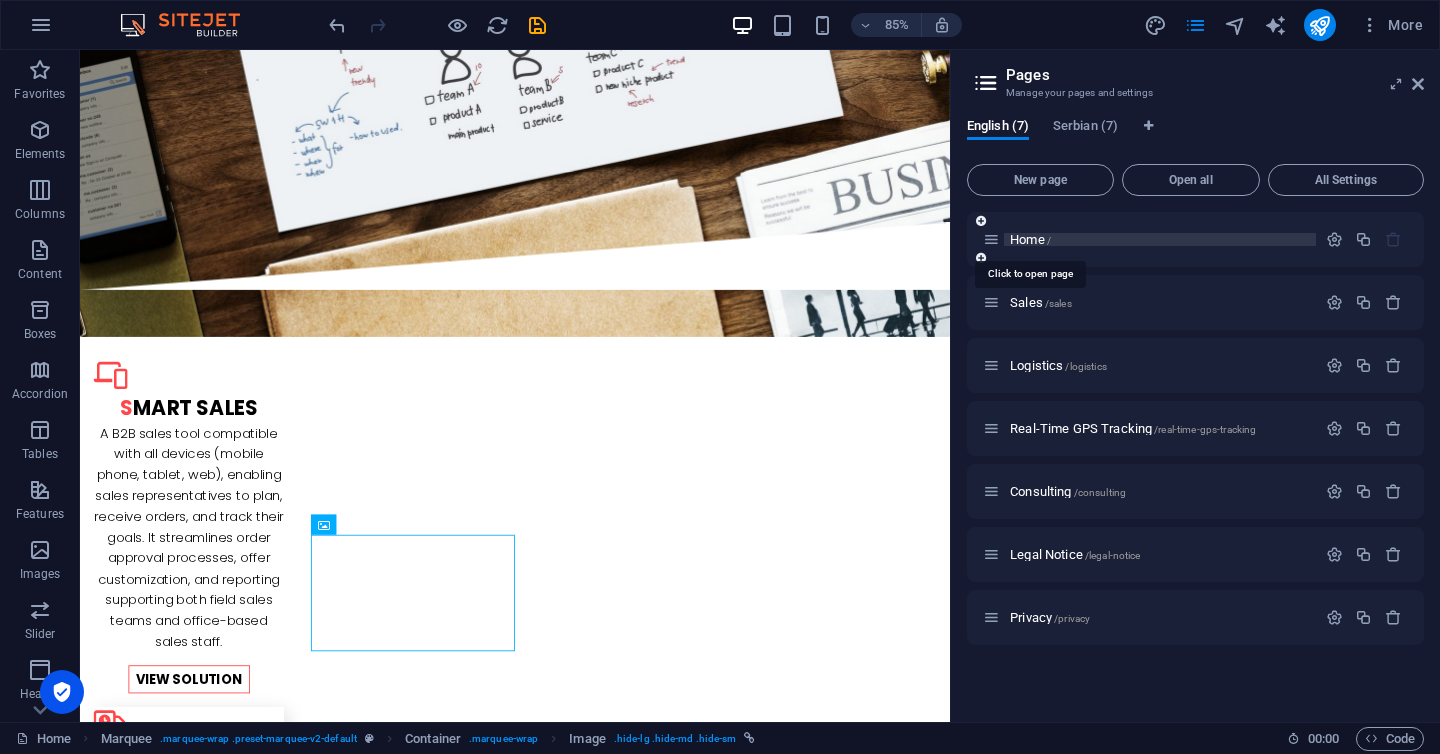 click on "Home /" at bounding box center [1030, 239] 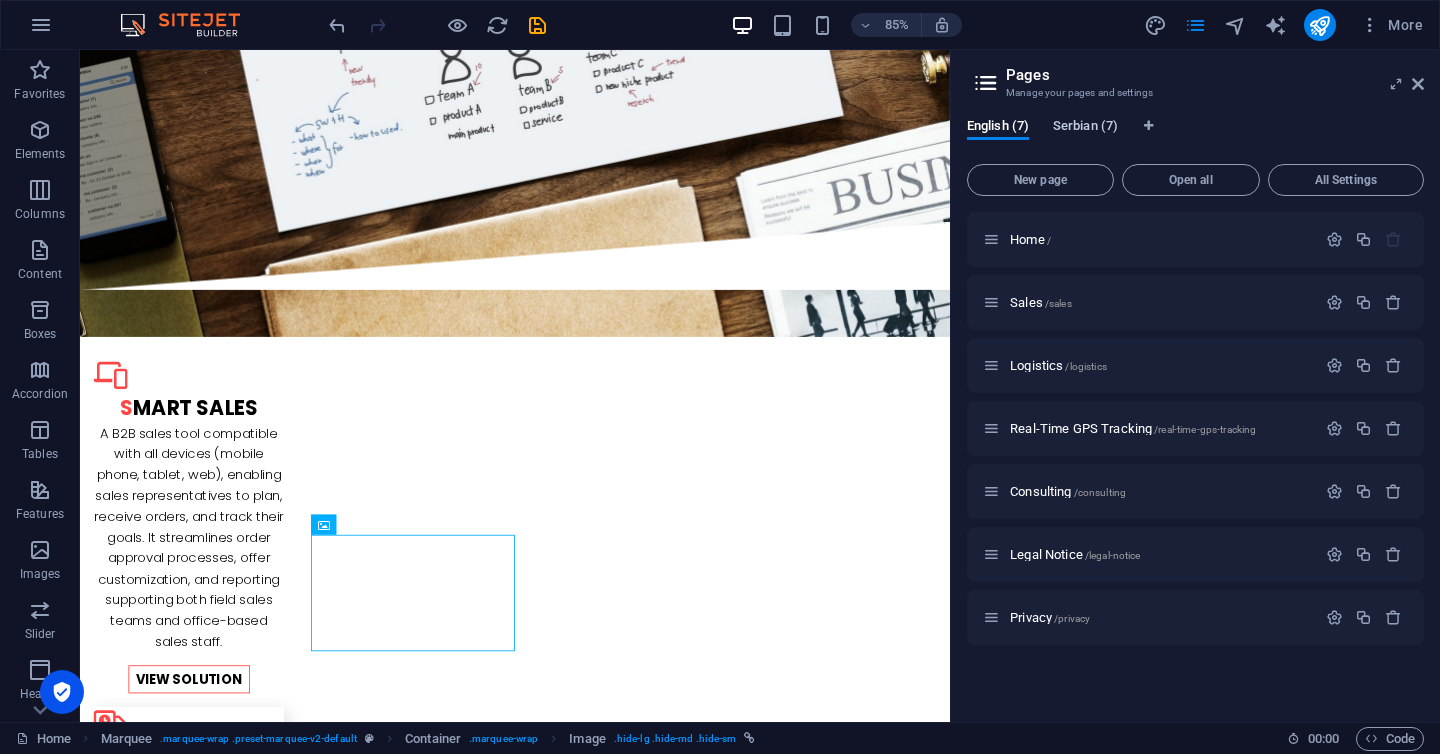 click on "Serbian (7)" at bounding box center (1085, 128) 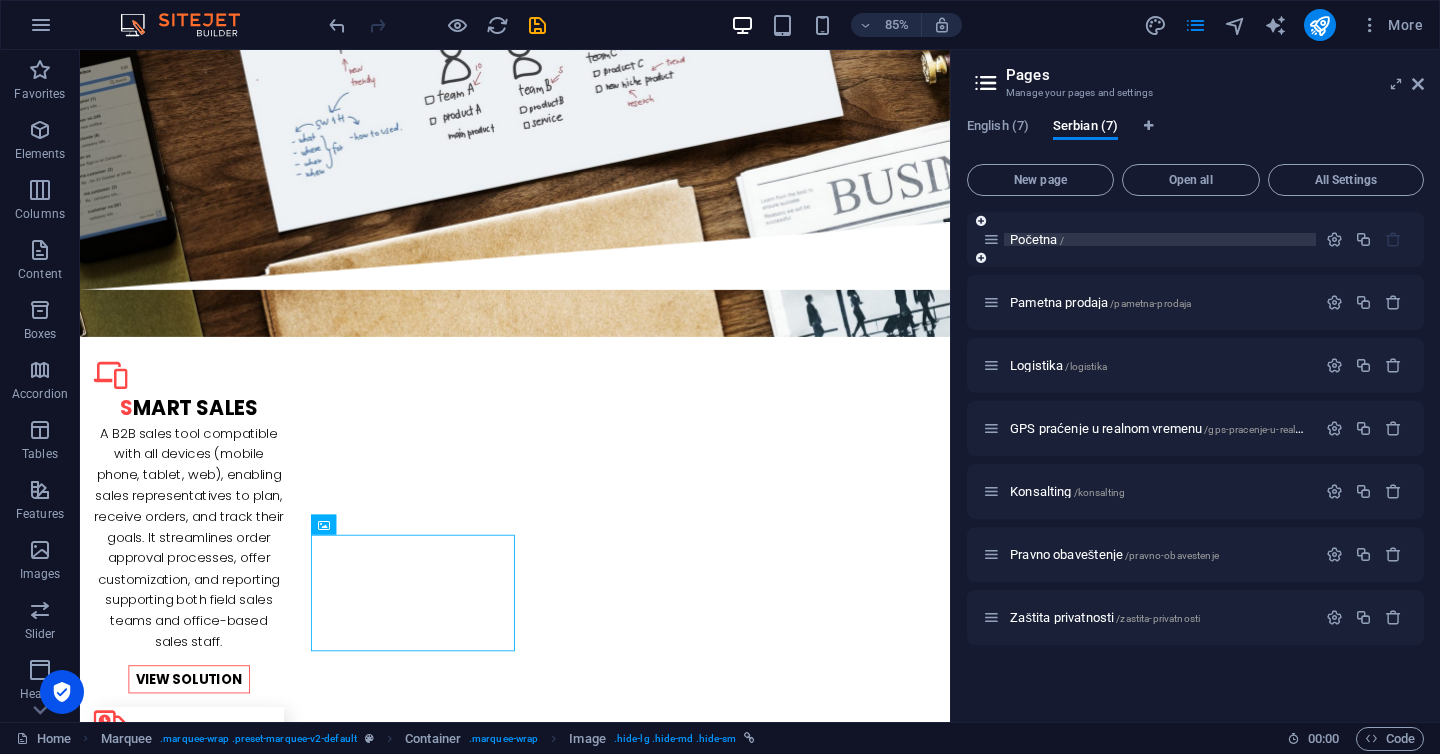 click on "Početna /" at bounding box center (1037, 239) 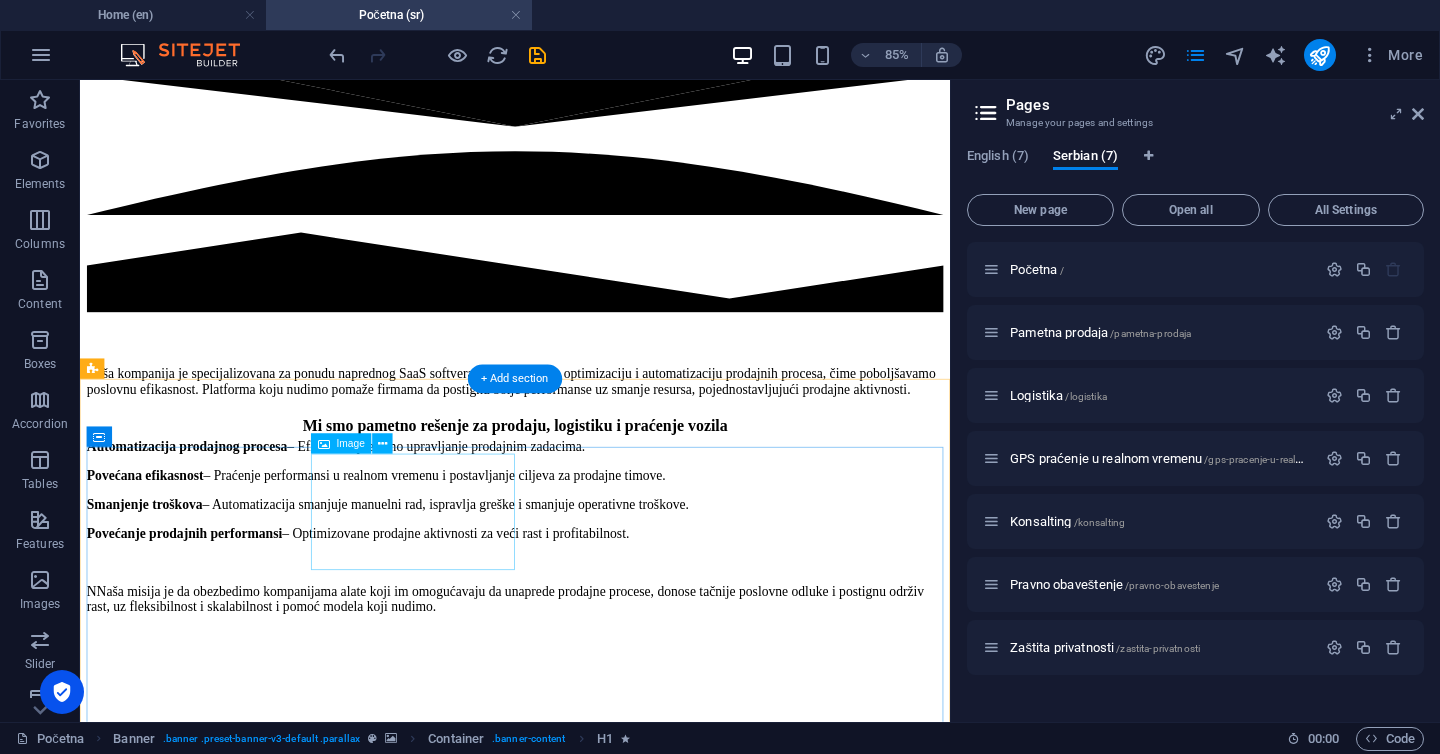 scroll, scrollTop: 2638, scrollLeft: 0, axis: vertical 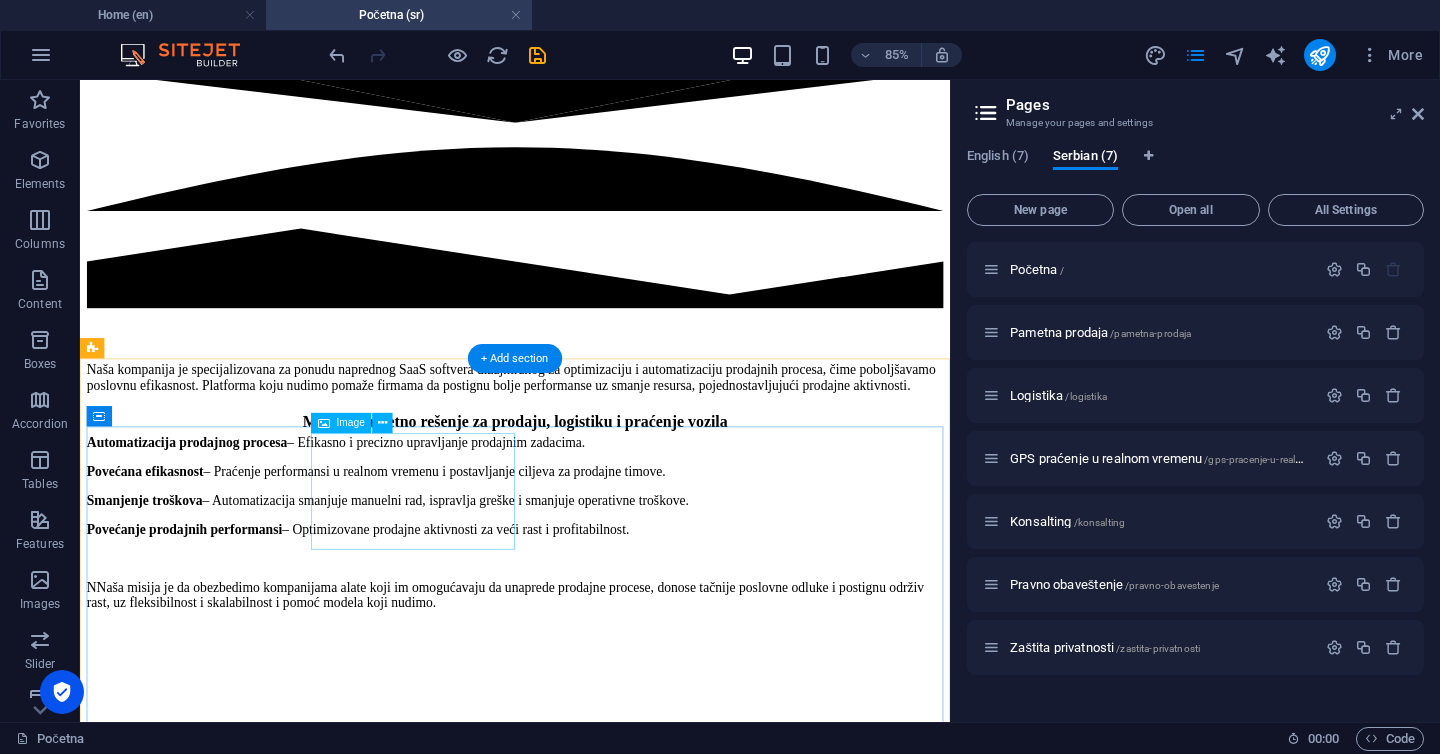 click at bounding box center [592, 7230] 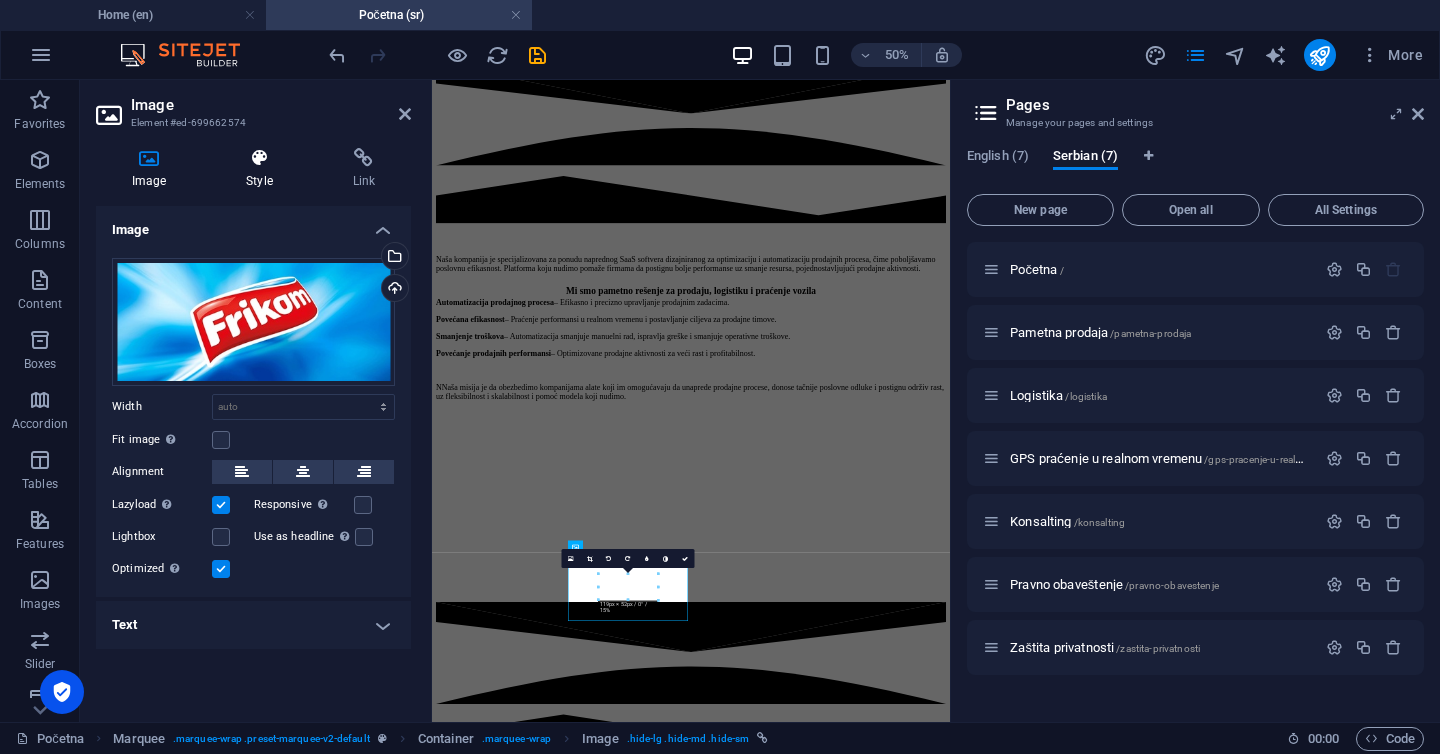 click at bounding box center [259, 158] 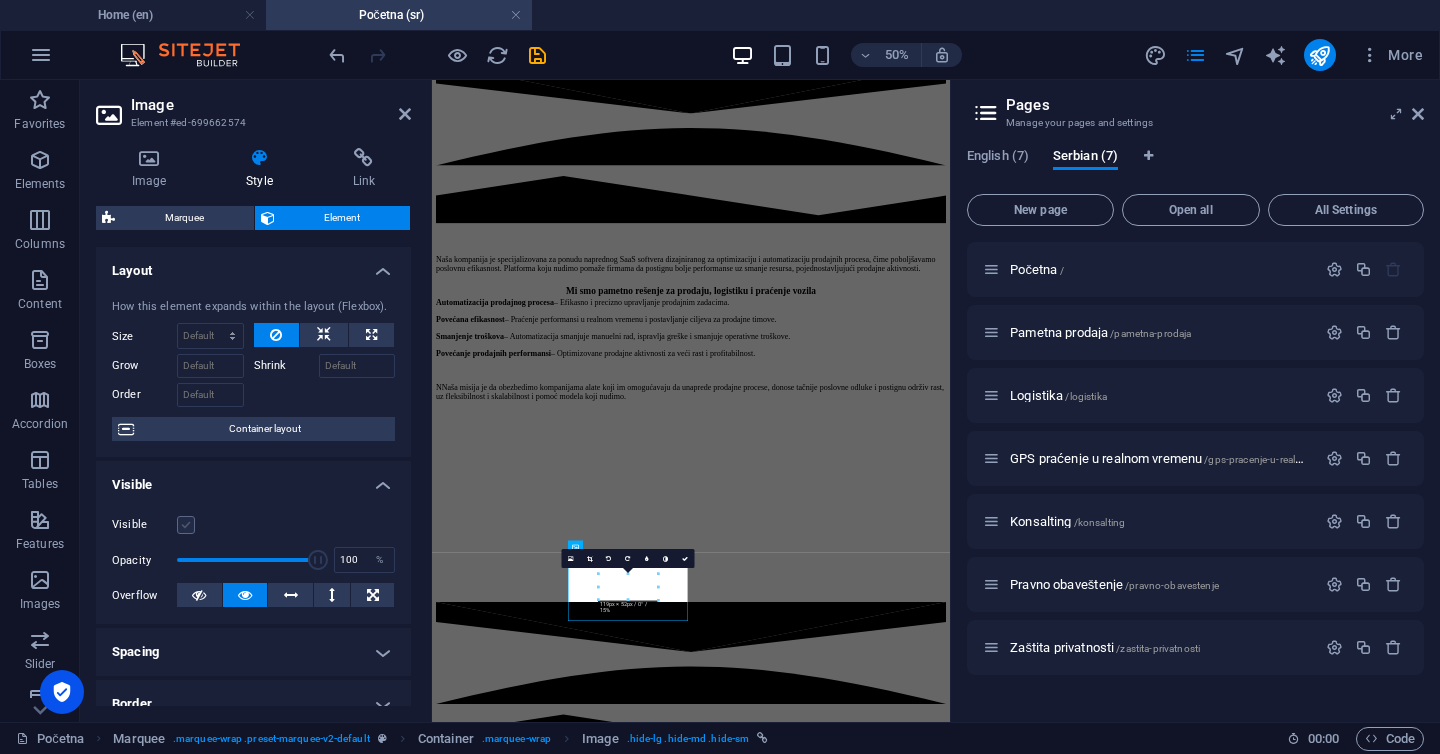 click at bounding box center (186, 525) 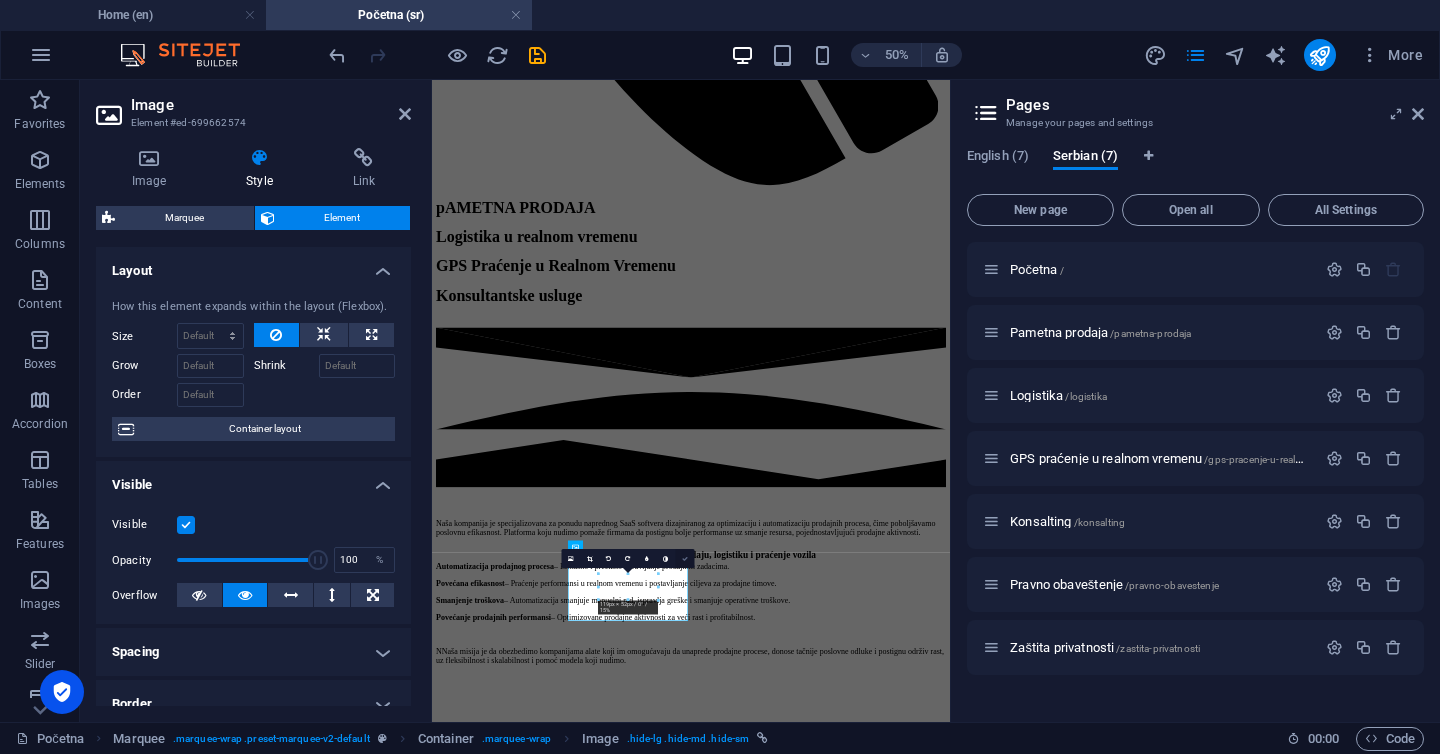 click at bounding box center (685, 558) 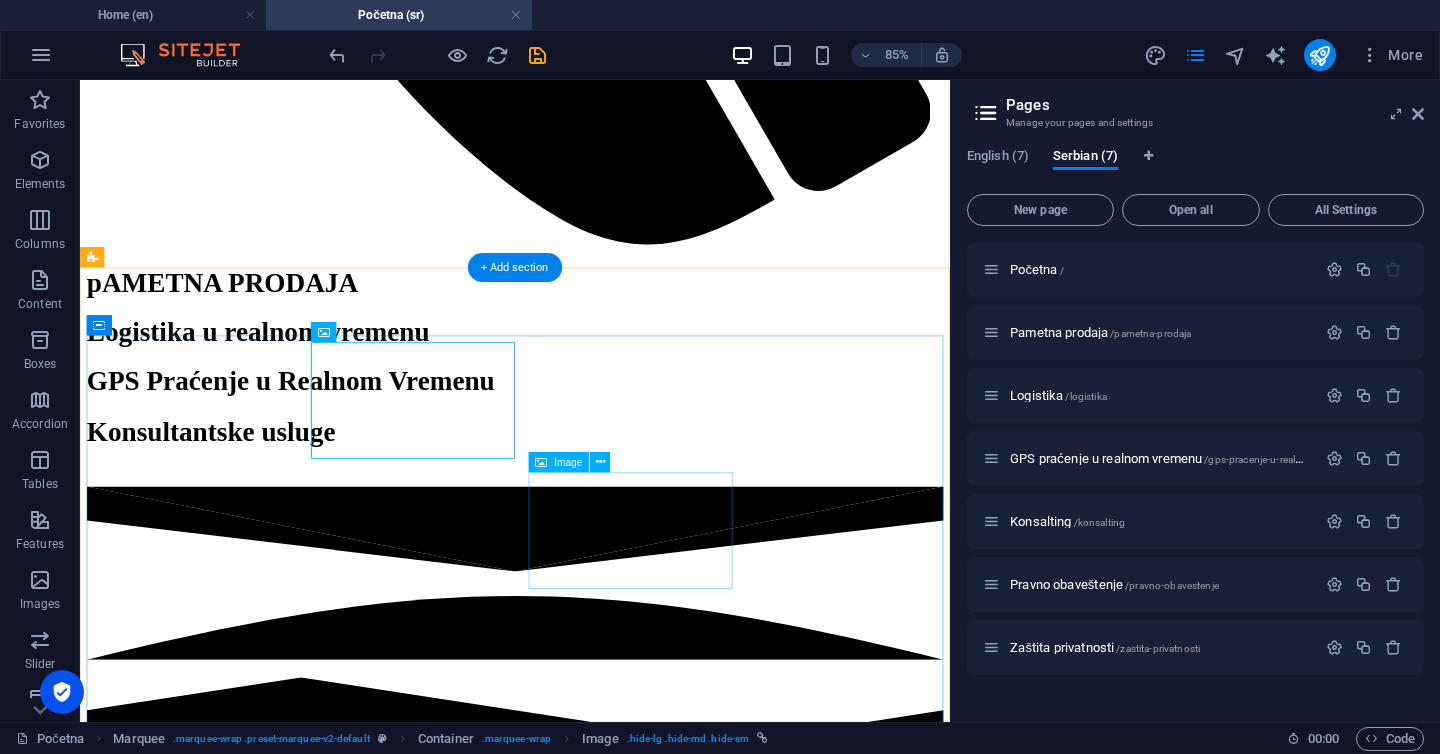 scroll, scrollTop: 2745, scrollLeft: 0, axis: vertical 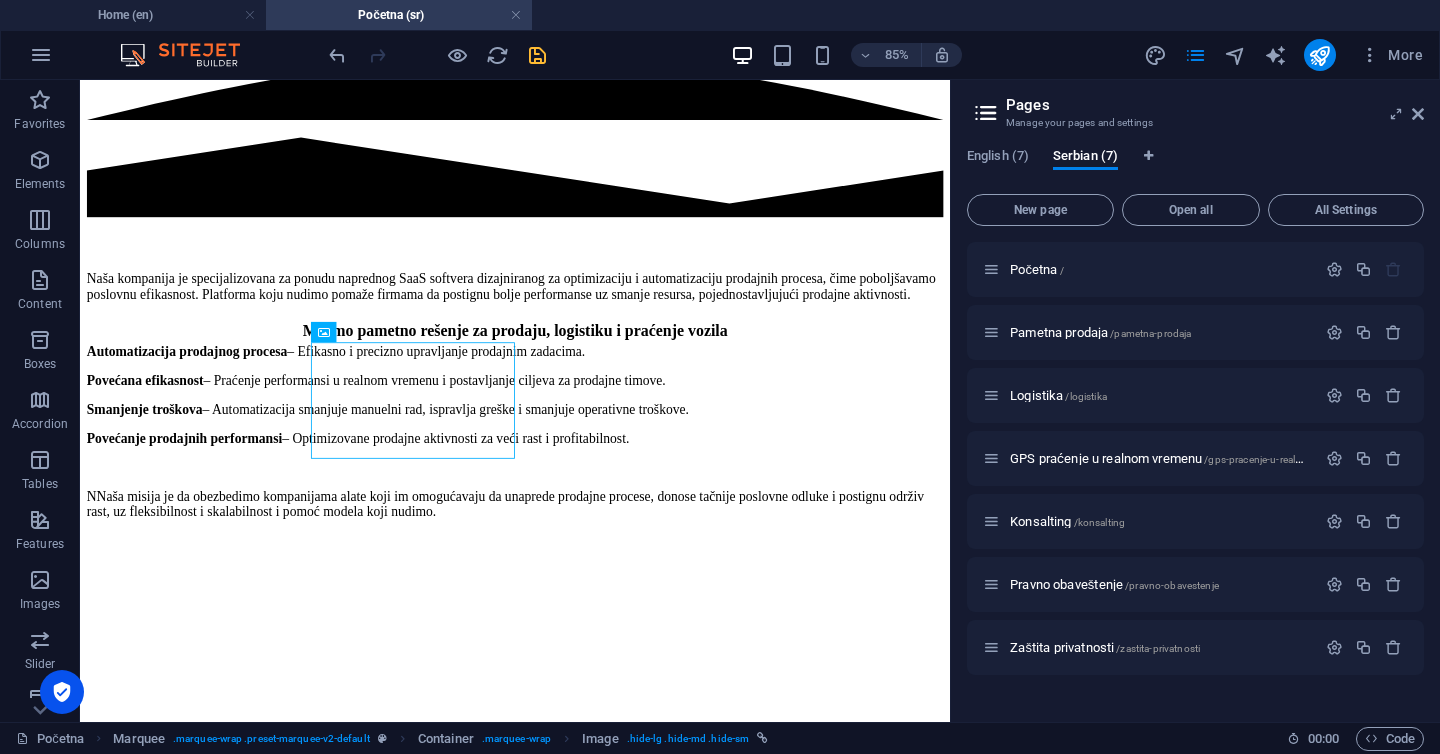 click at bounding box center [537, 55] 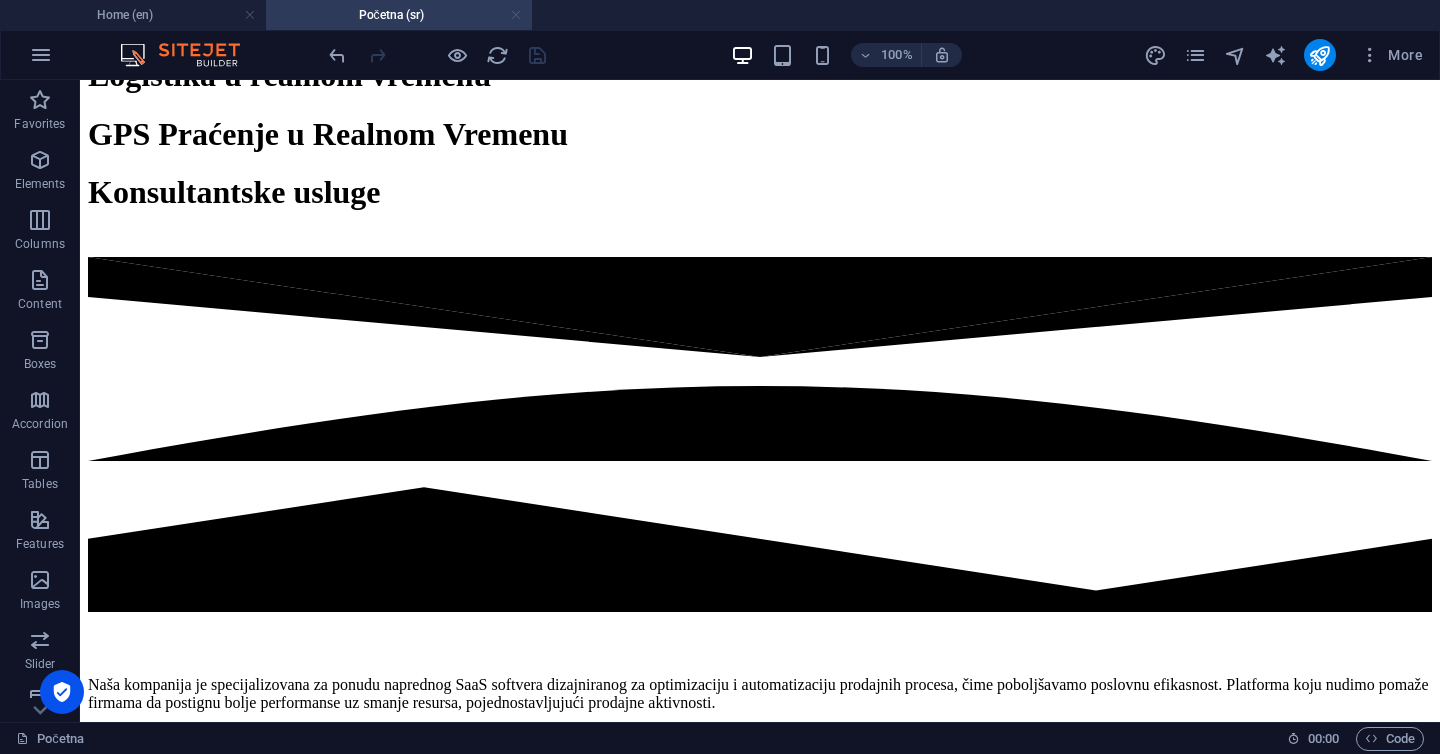 click at bounding box center [516, 15] 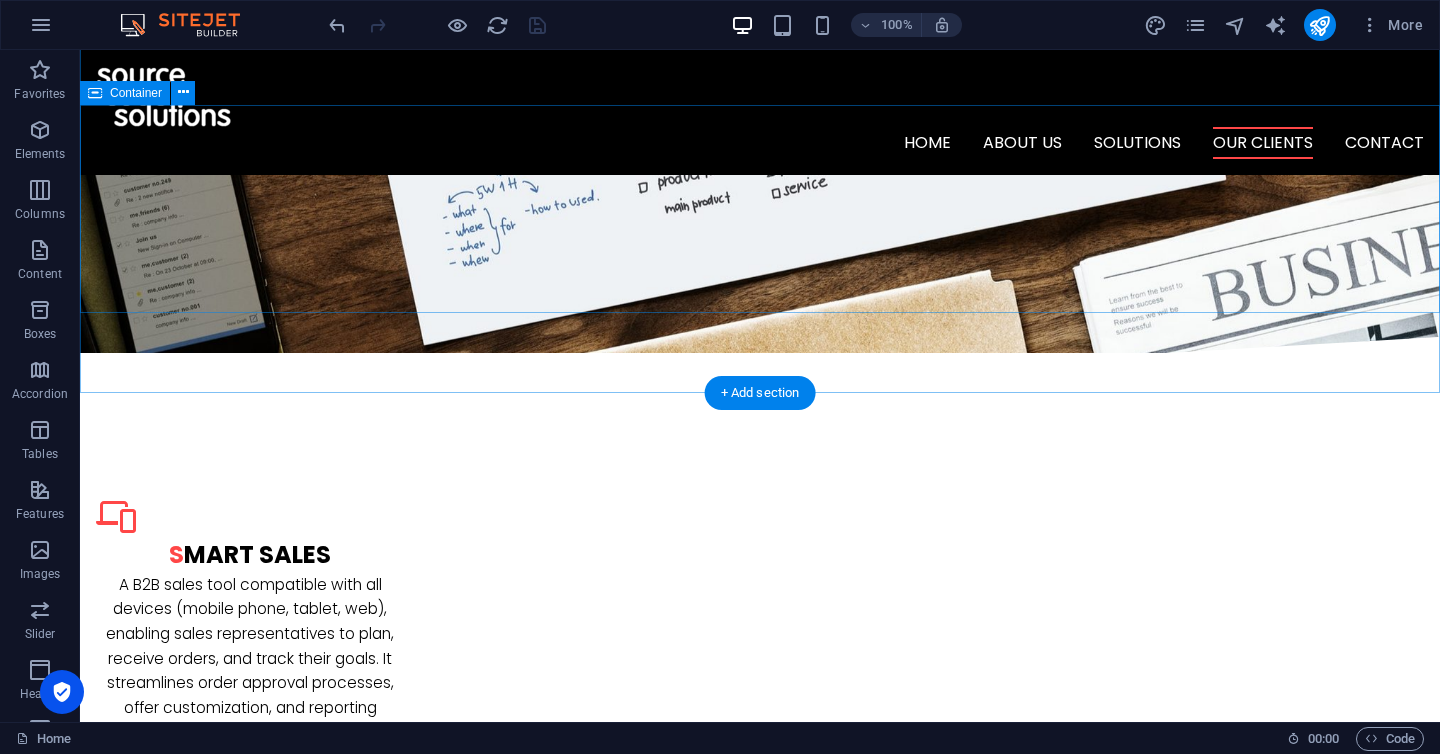 scroll, scrollTop: 2159, scrollLeft: 0, axis: vertical 